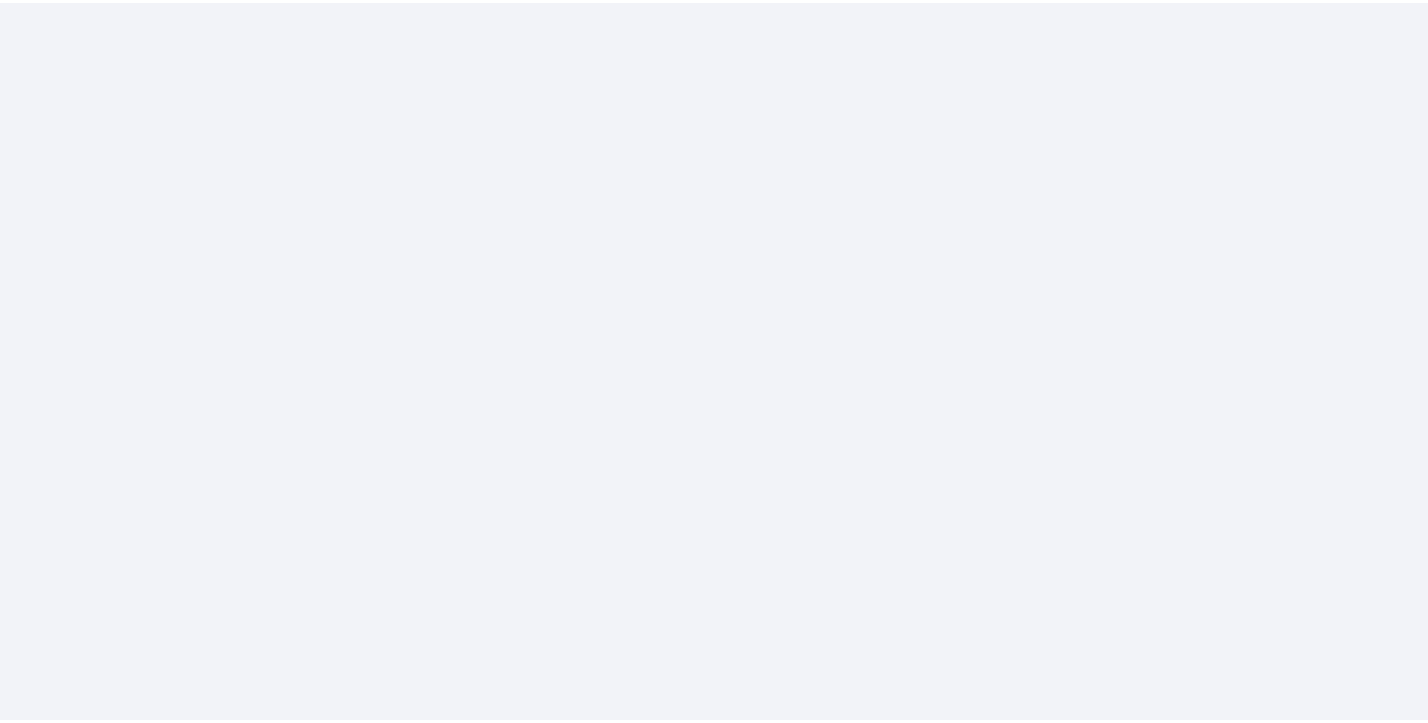 scroll, scrollTop: 0, scrollLeft: 0, axis: both 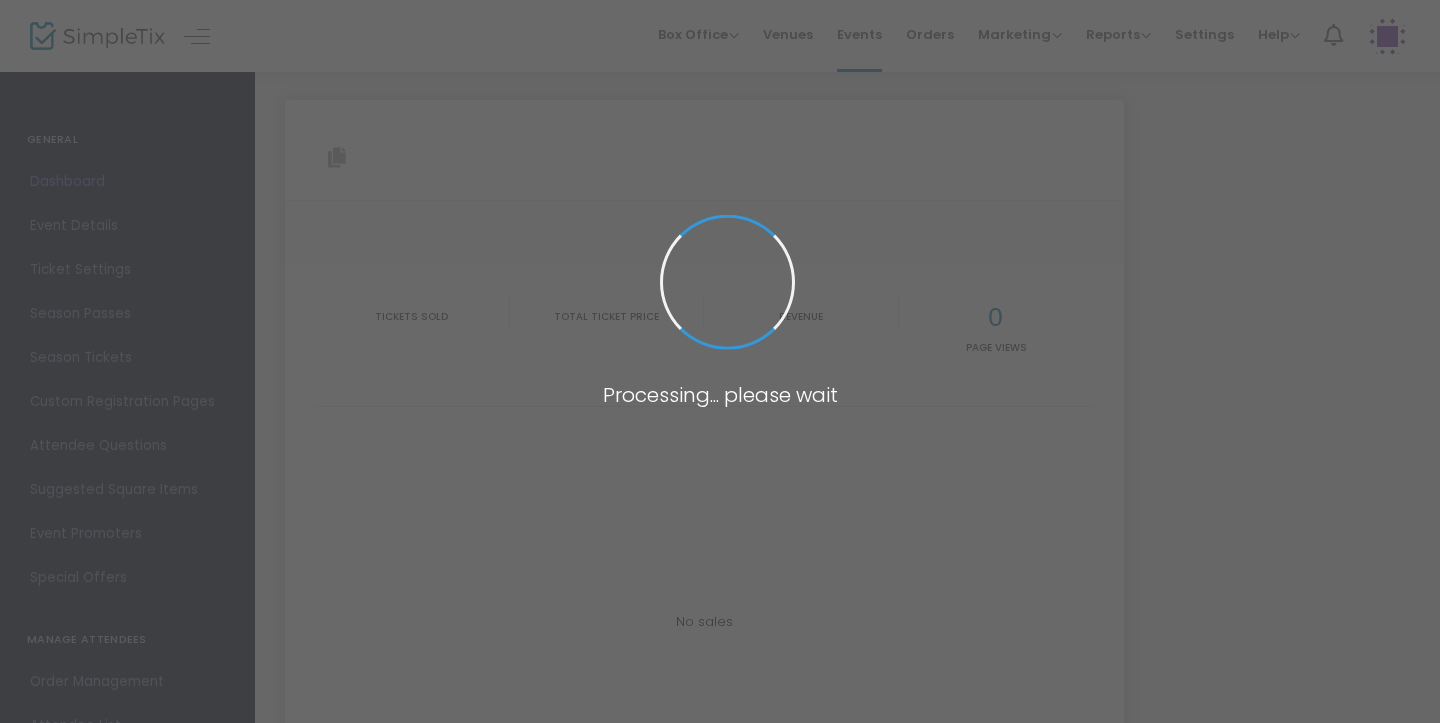 type on "https://www.simpletix.com/e/howell-open-play-for-2025-tickets-197074" 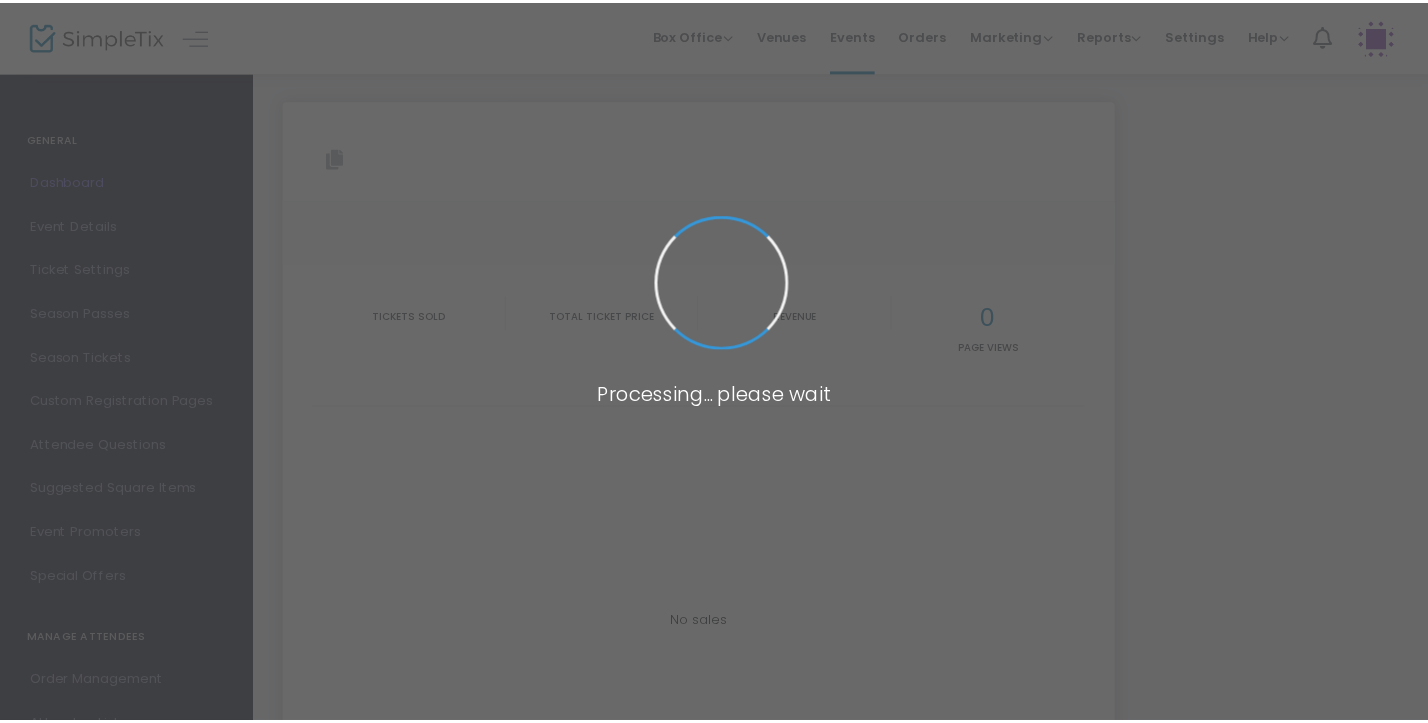scroll, scrollTop: 0, scrollLeft: 0, axis: both 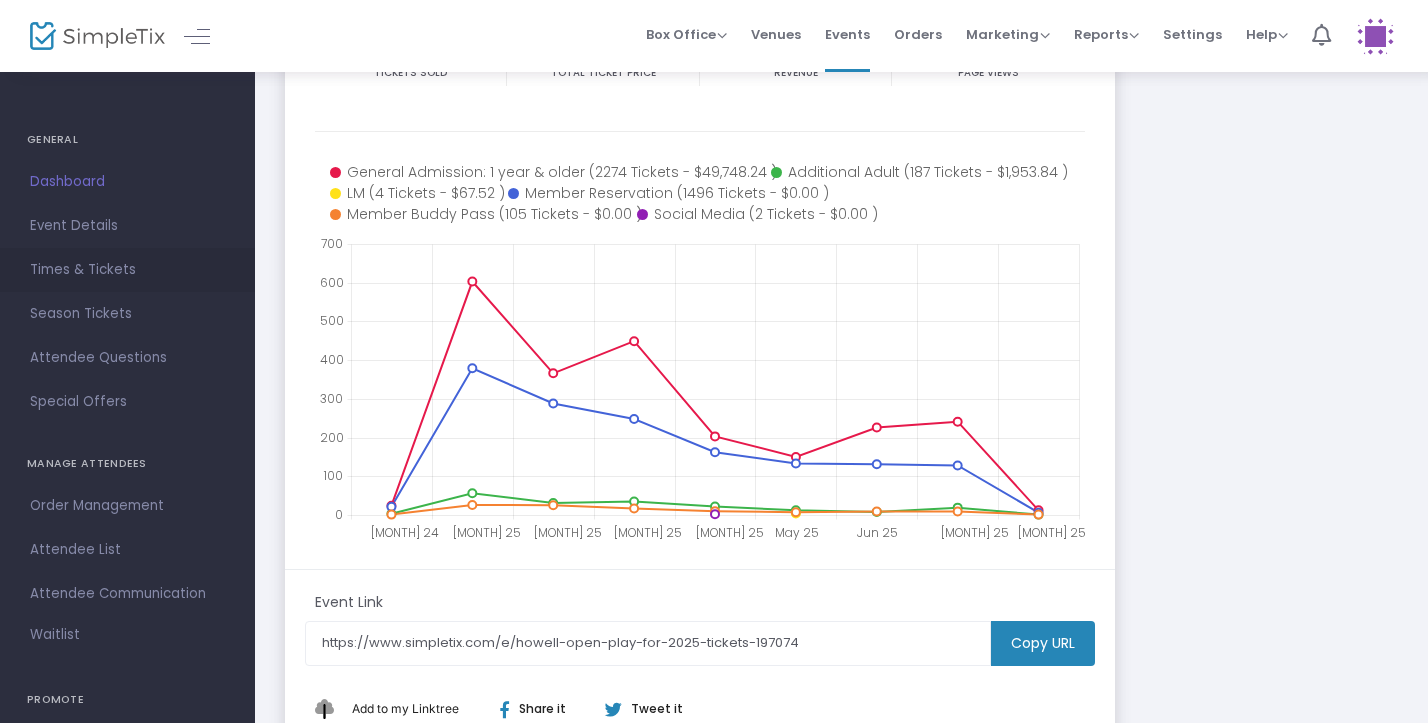 click on "Times & Tickets" at bounding box center (127, 270) 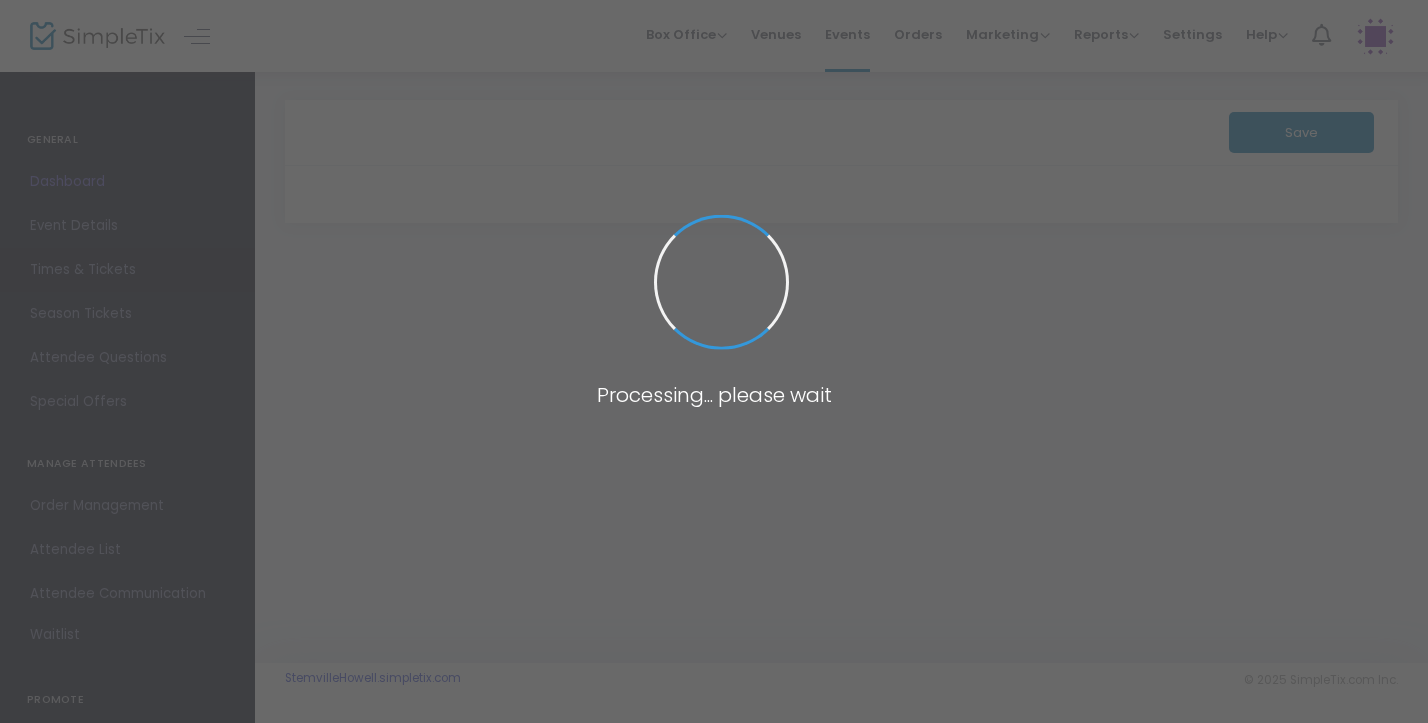 scroll, scrollTop: 0, scrollLeft: 0, axis: both 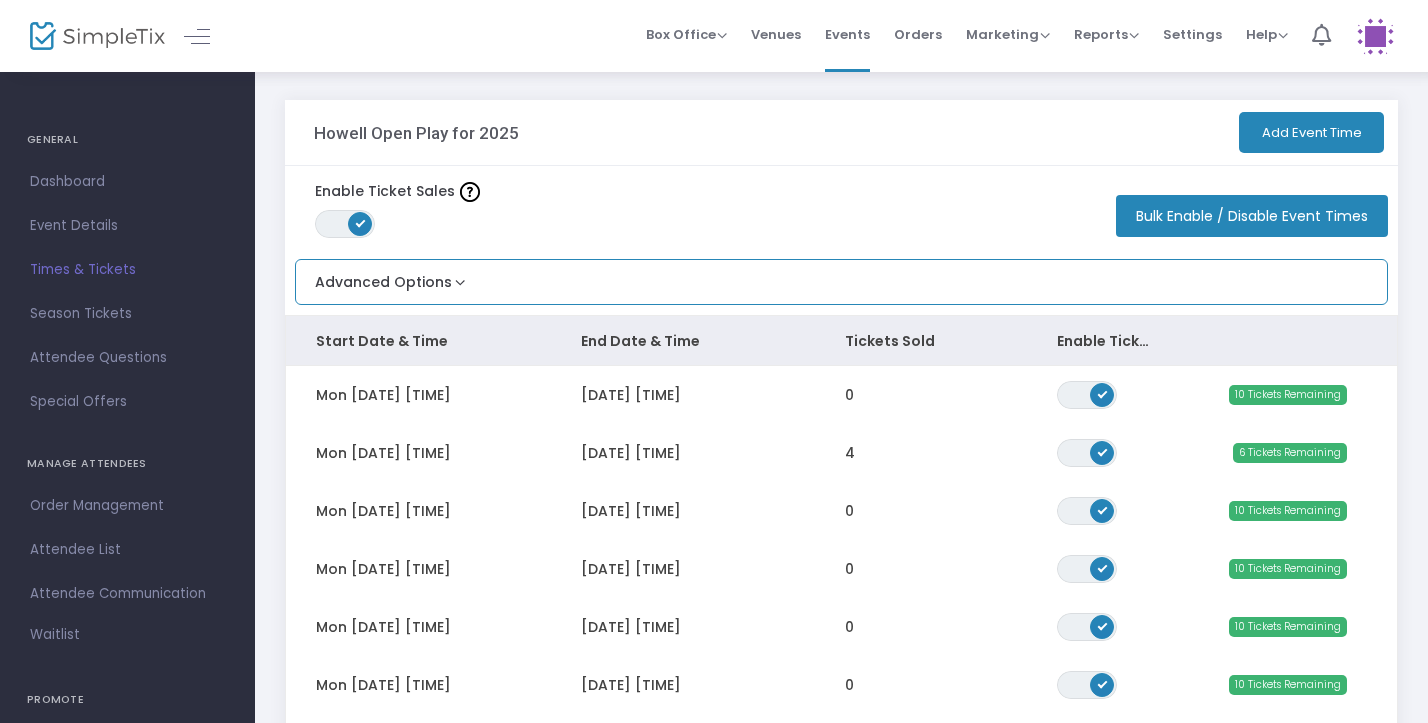 click on "Advanced Options   Limit the total number of orders per event time  ON OFF  Save" 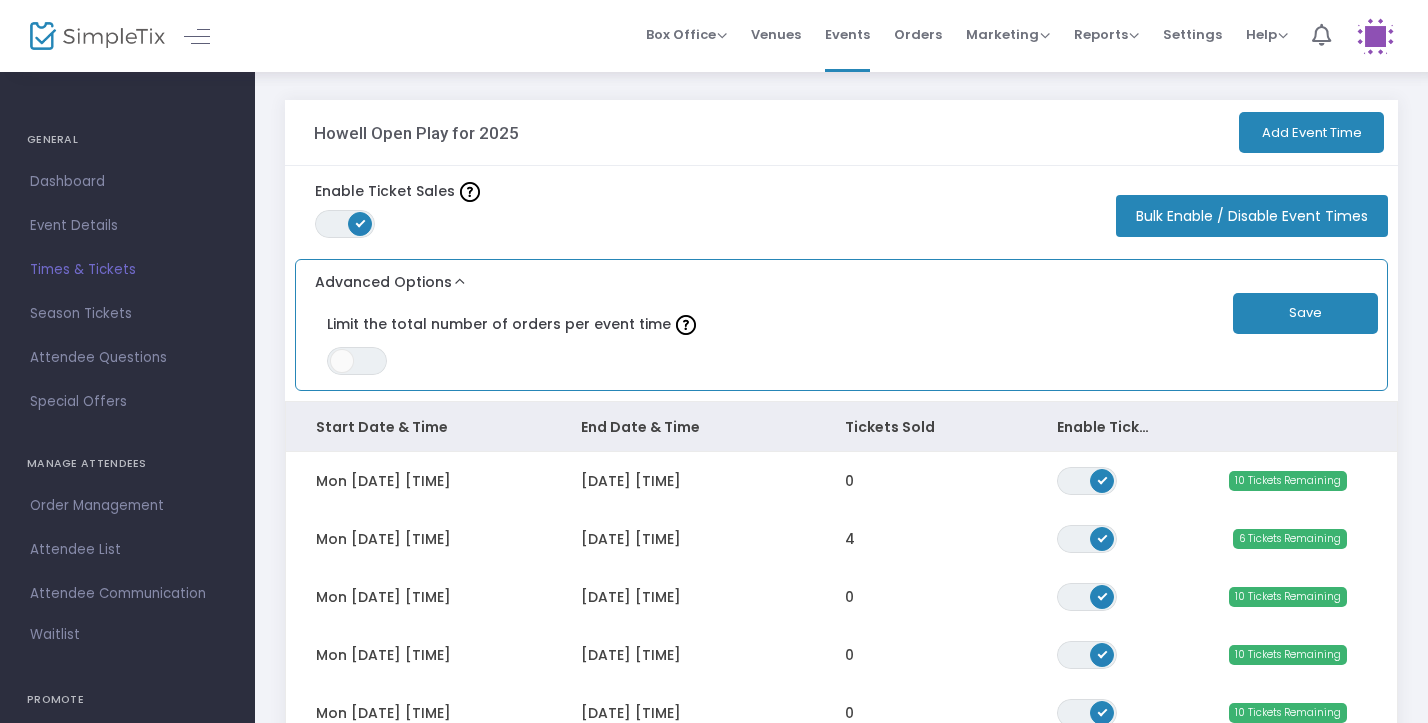 click on "Advanced Options" 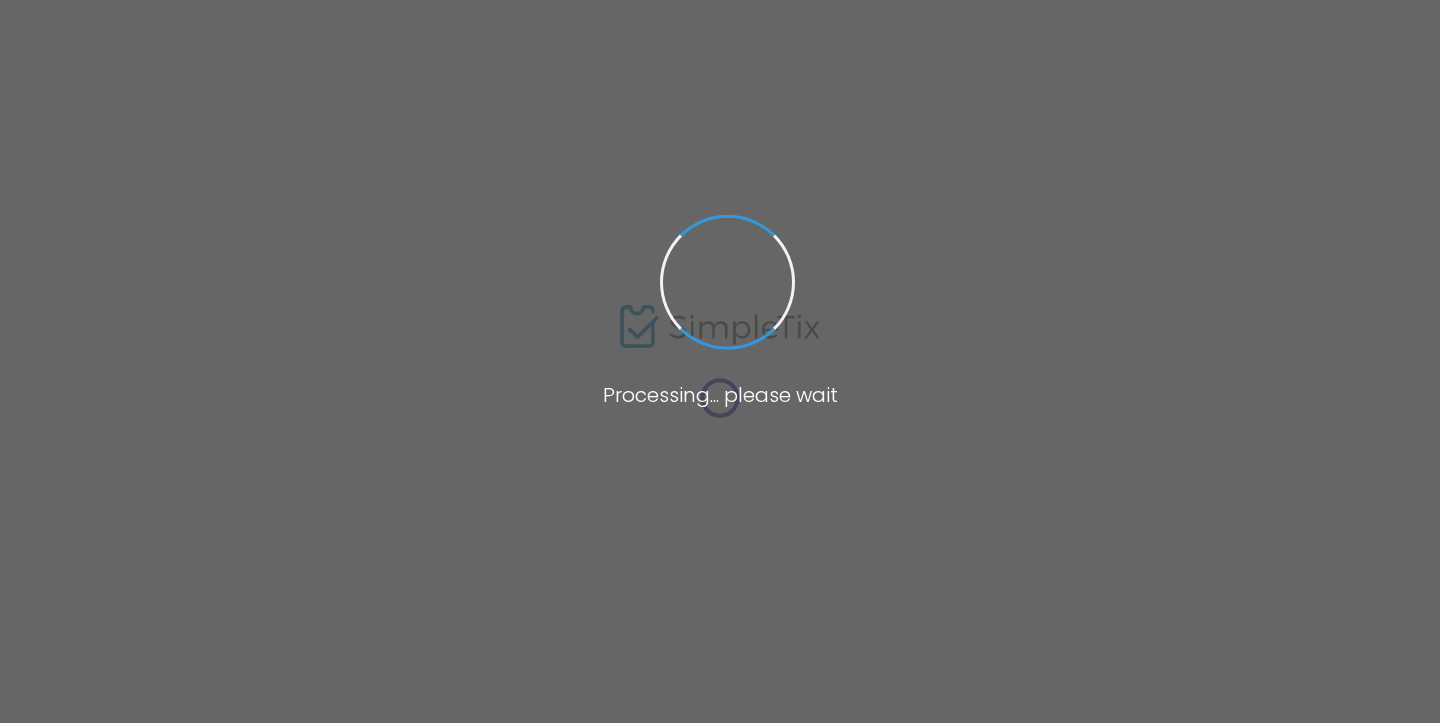 scroll, scrollTop: 0, scrollLeft: 0, axis: both 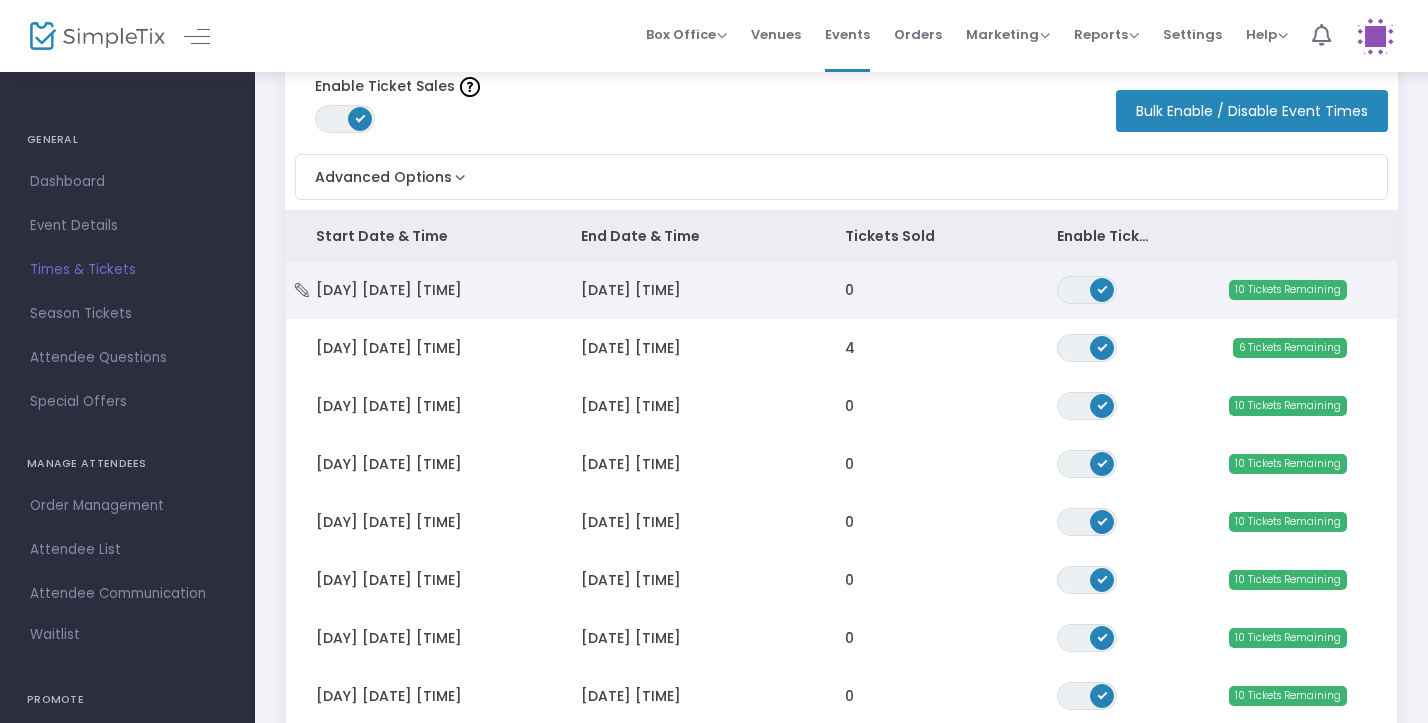 click on "Mon 8/4/2025 9:00 AM" 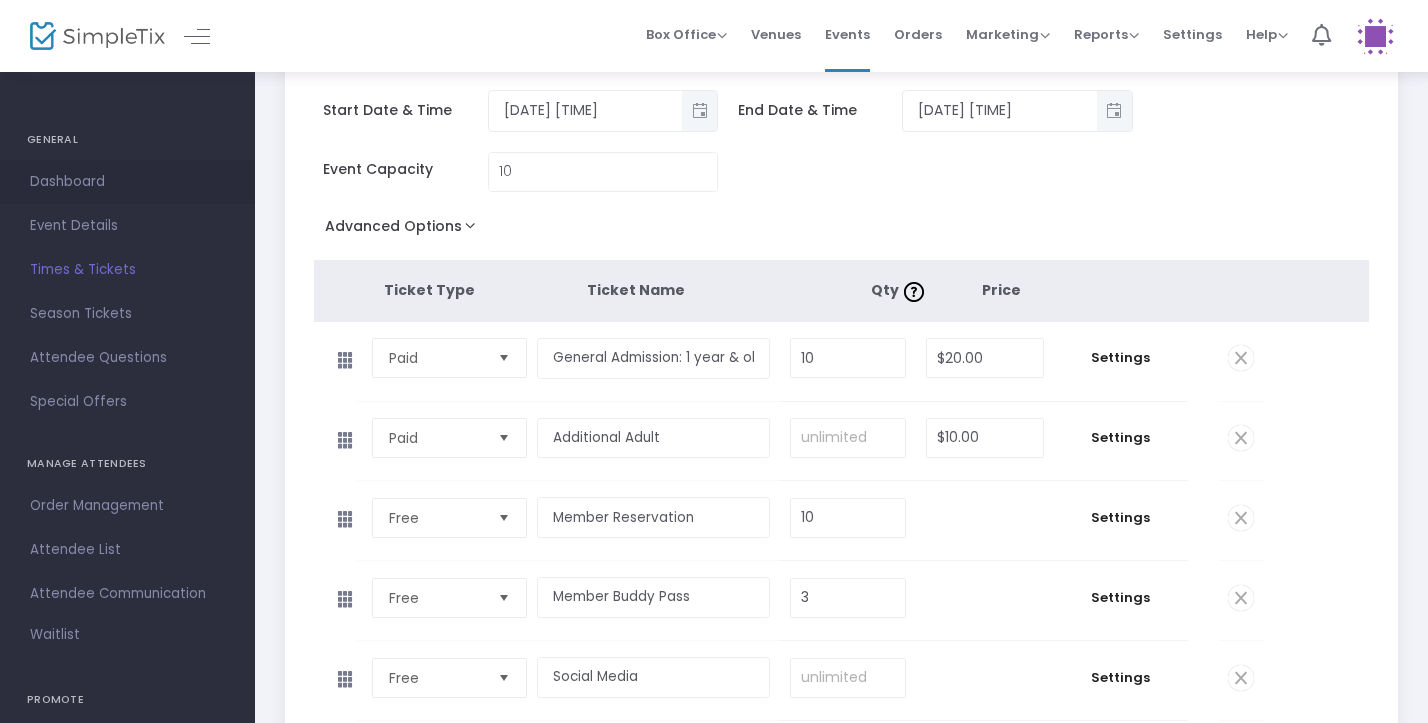 click on "Dashboard" at bounding box center (127, 182) 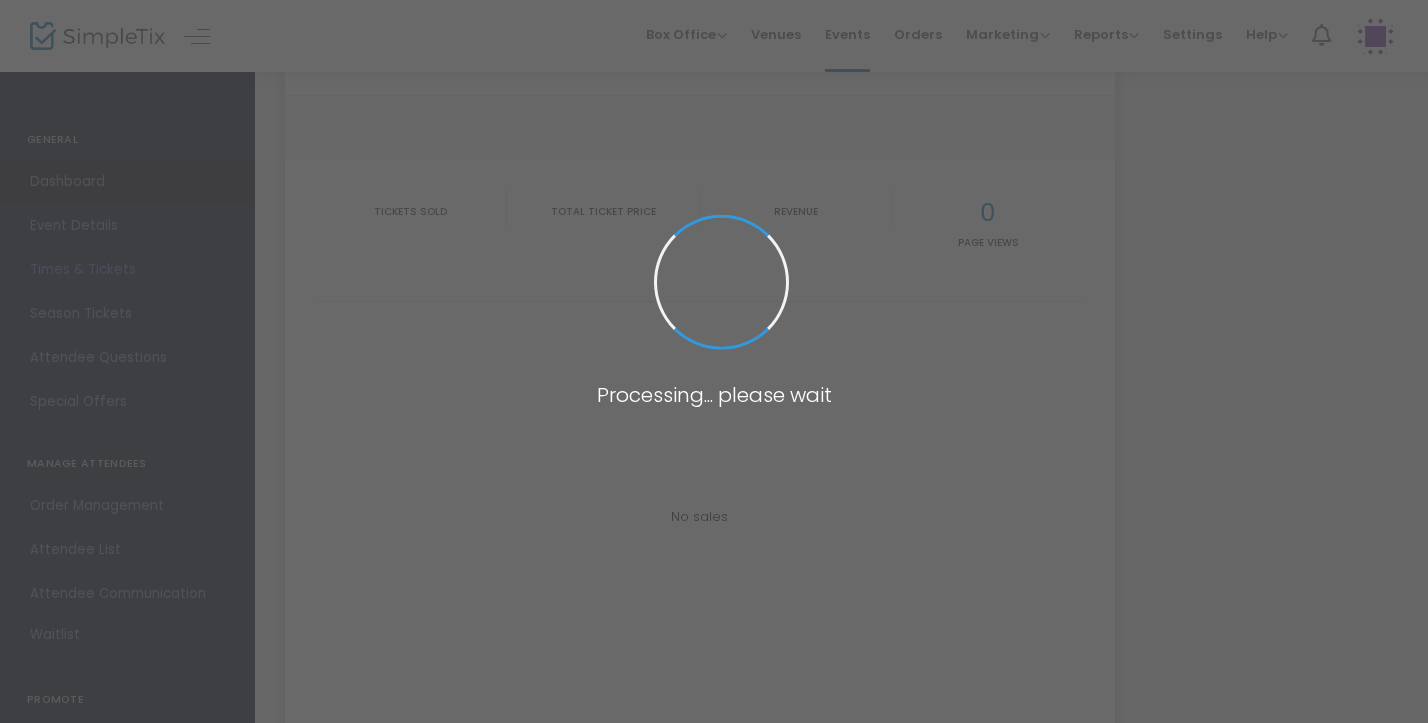 type on "https://www.simpletix.com/e/howell-open-play-for-2025-tickets-197074" 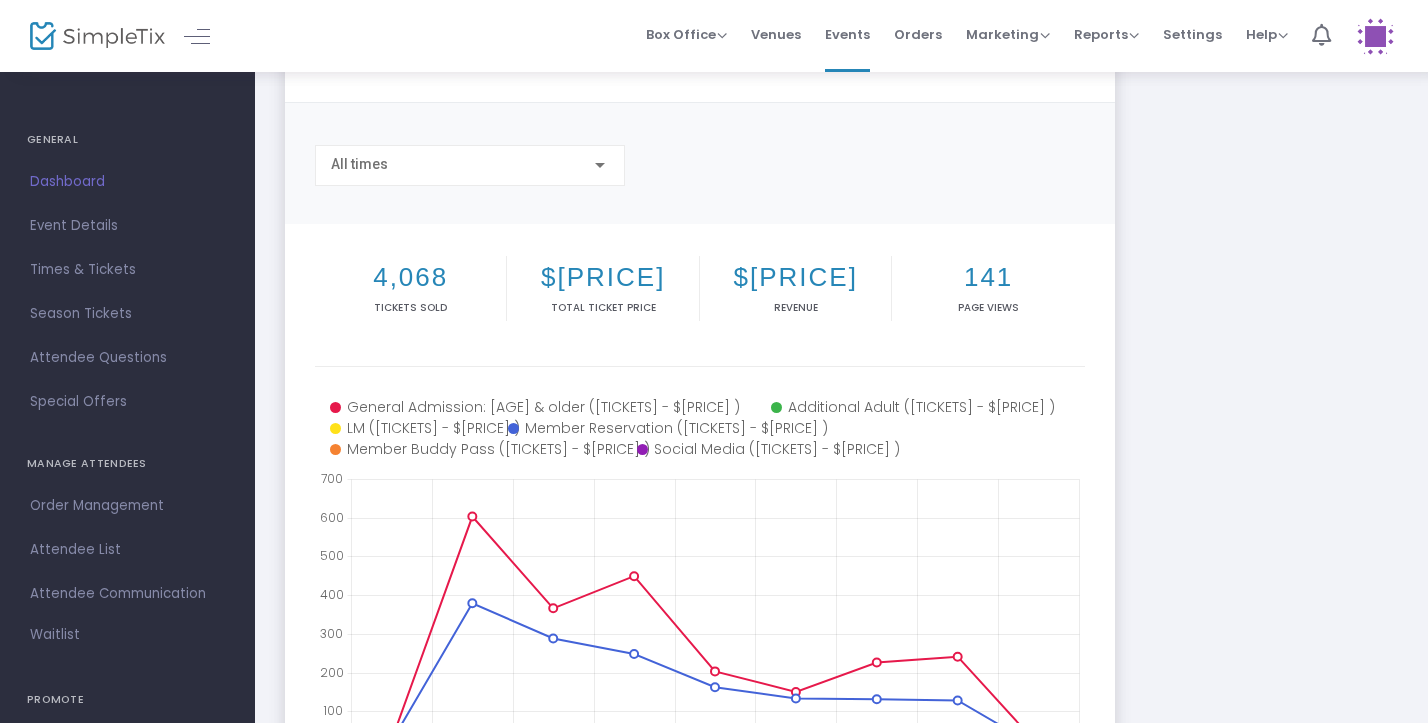 click on "All times" 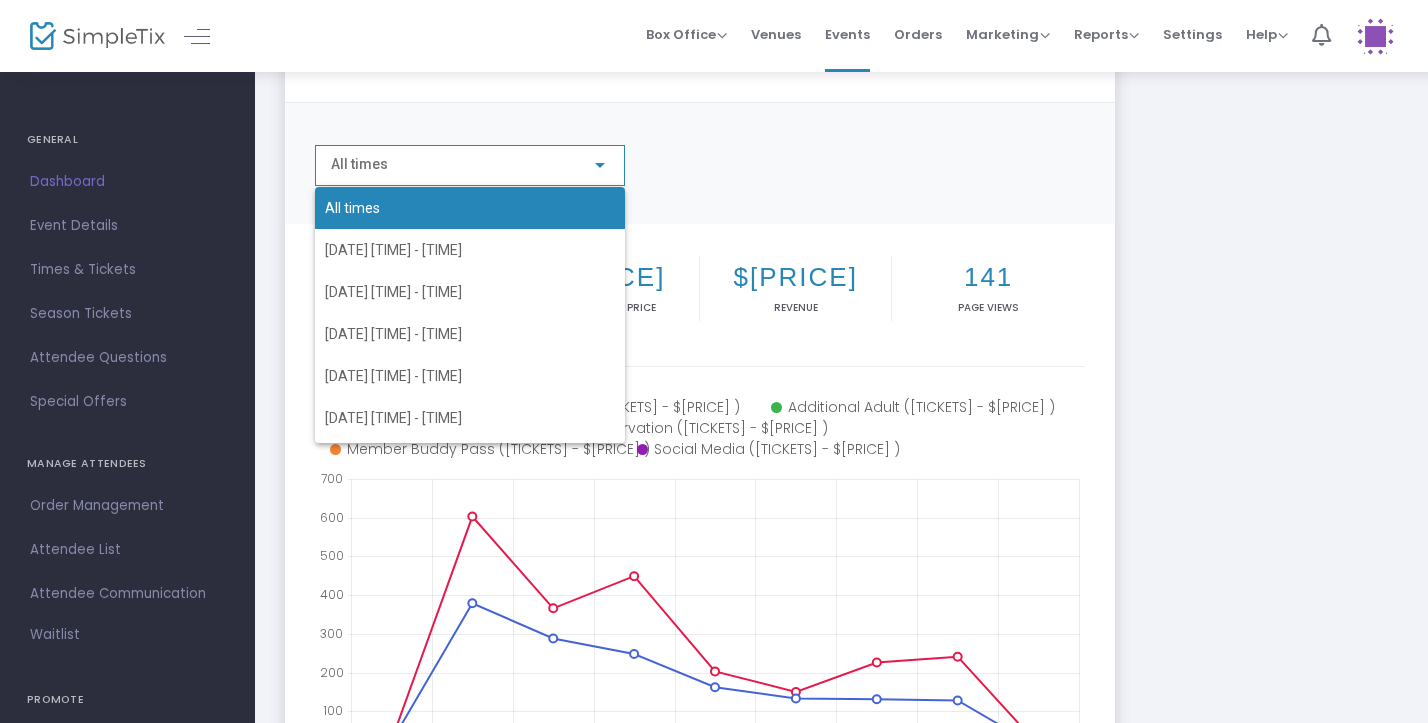click at bounding box center (714, 361) 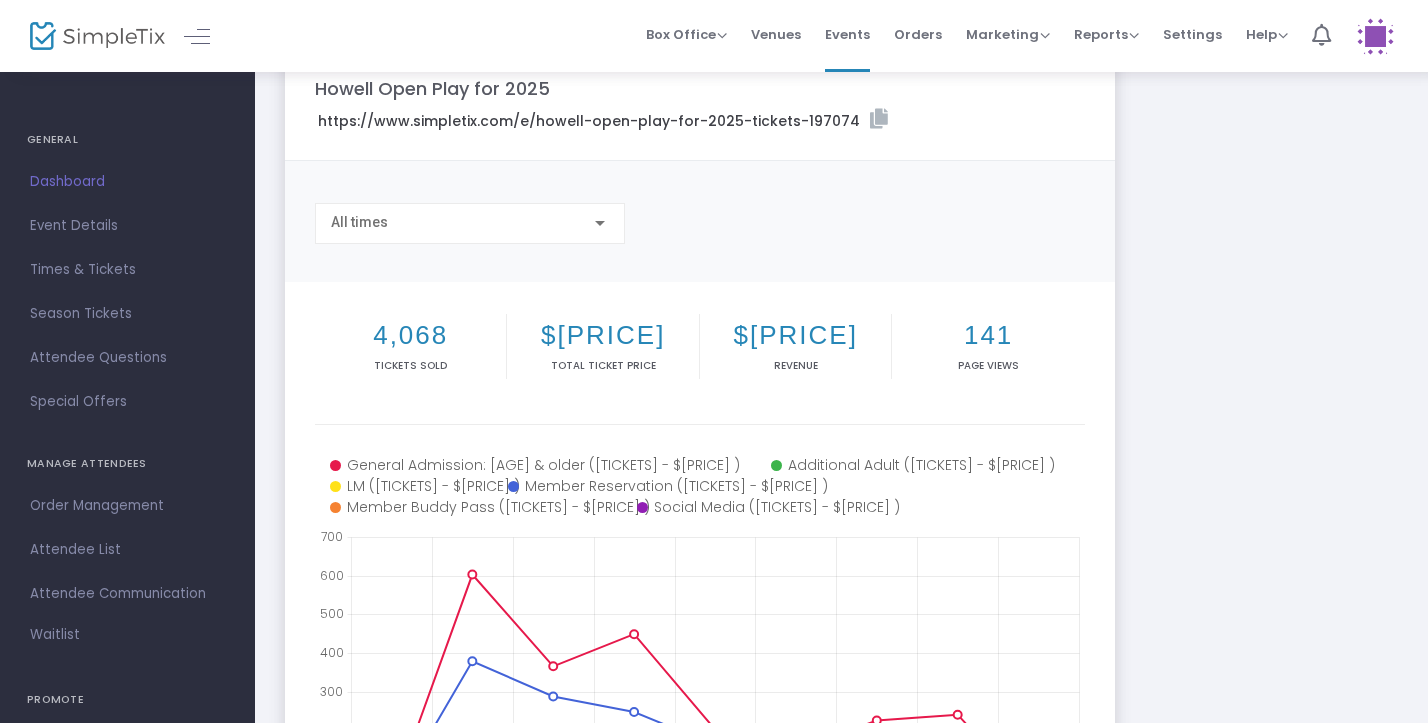 scroll, scrollTop: 0, scrollLeft: 0, axis: both 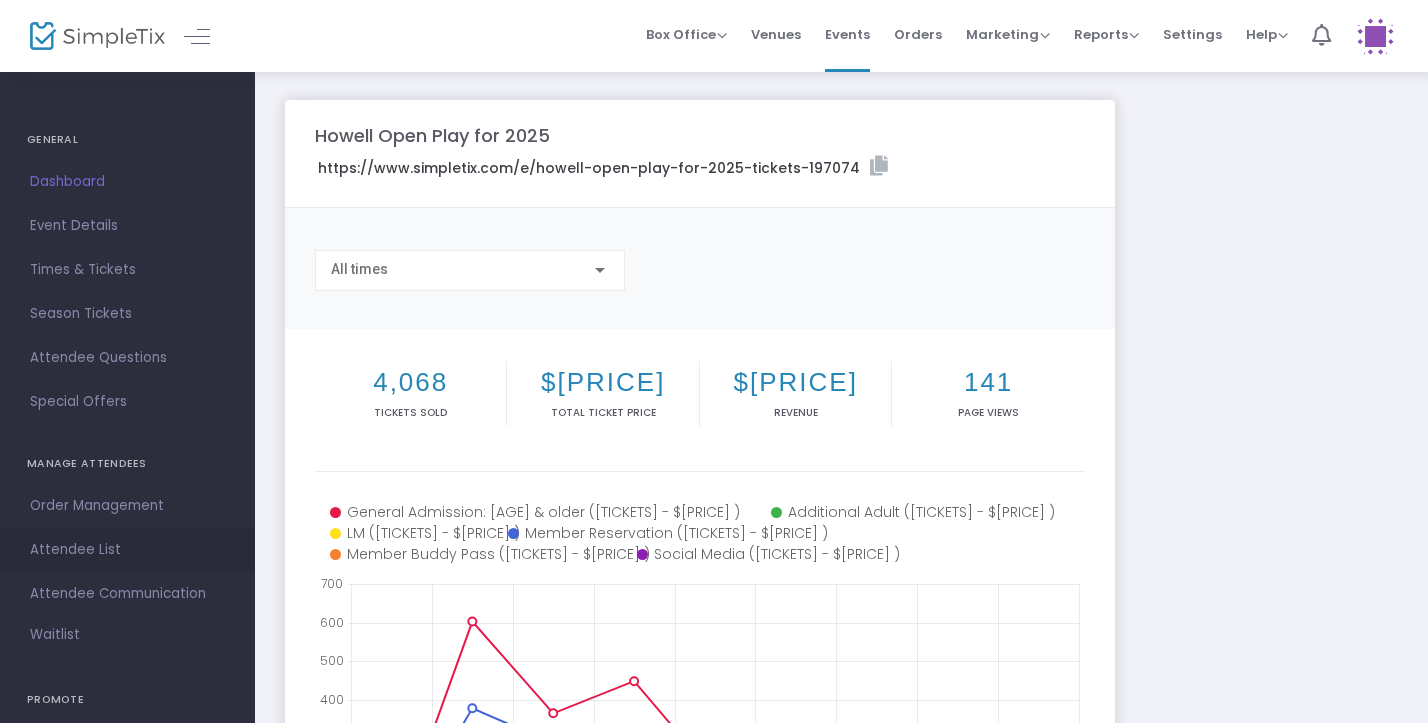 click on "Attendee List" at bounding box center (127, 550) 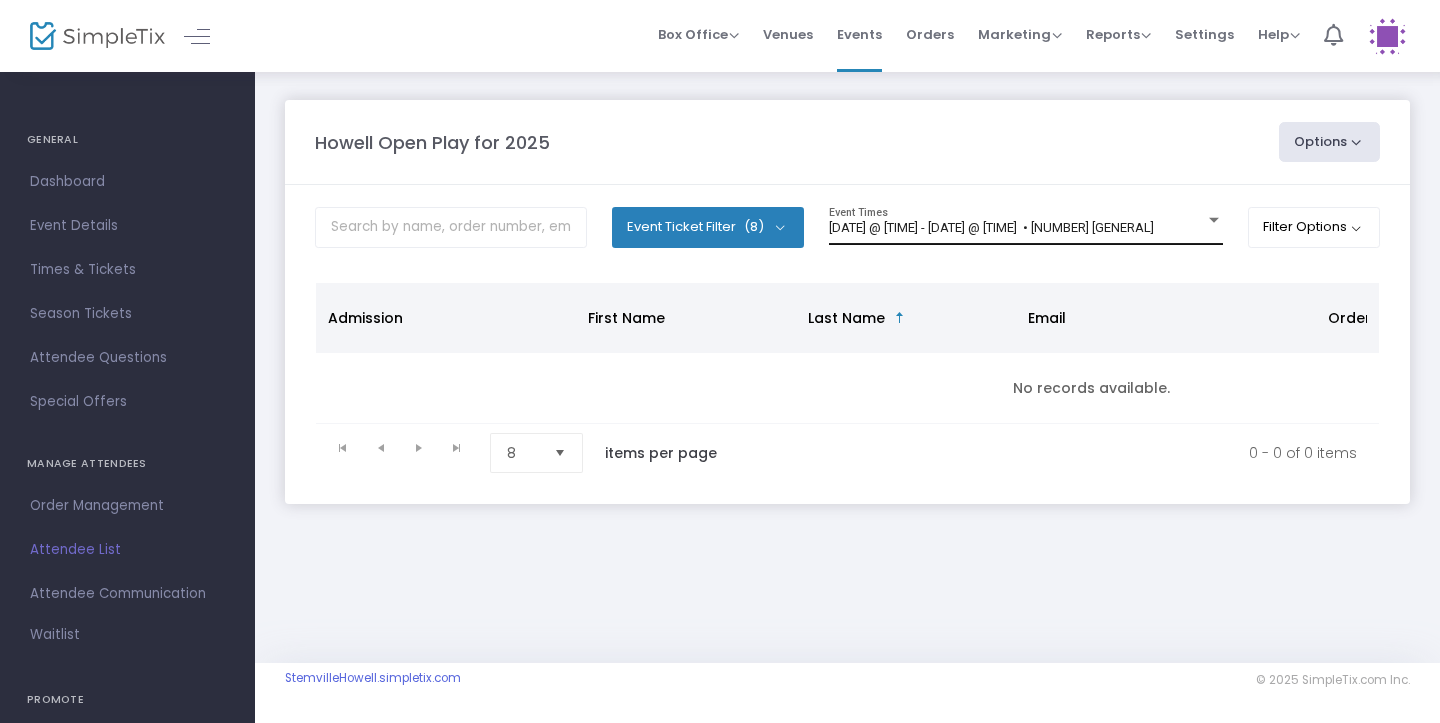 click on "[DATE] @ [TIME] - [DATE] @ [TIME]   • 0 attendees Event Times" 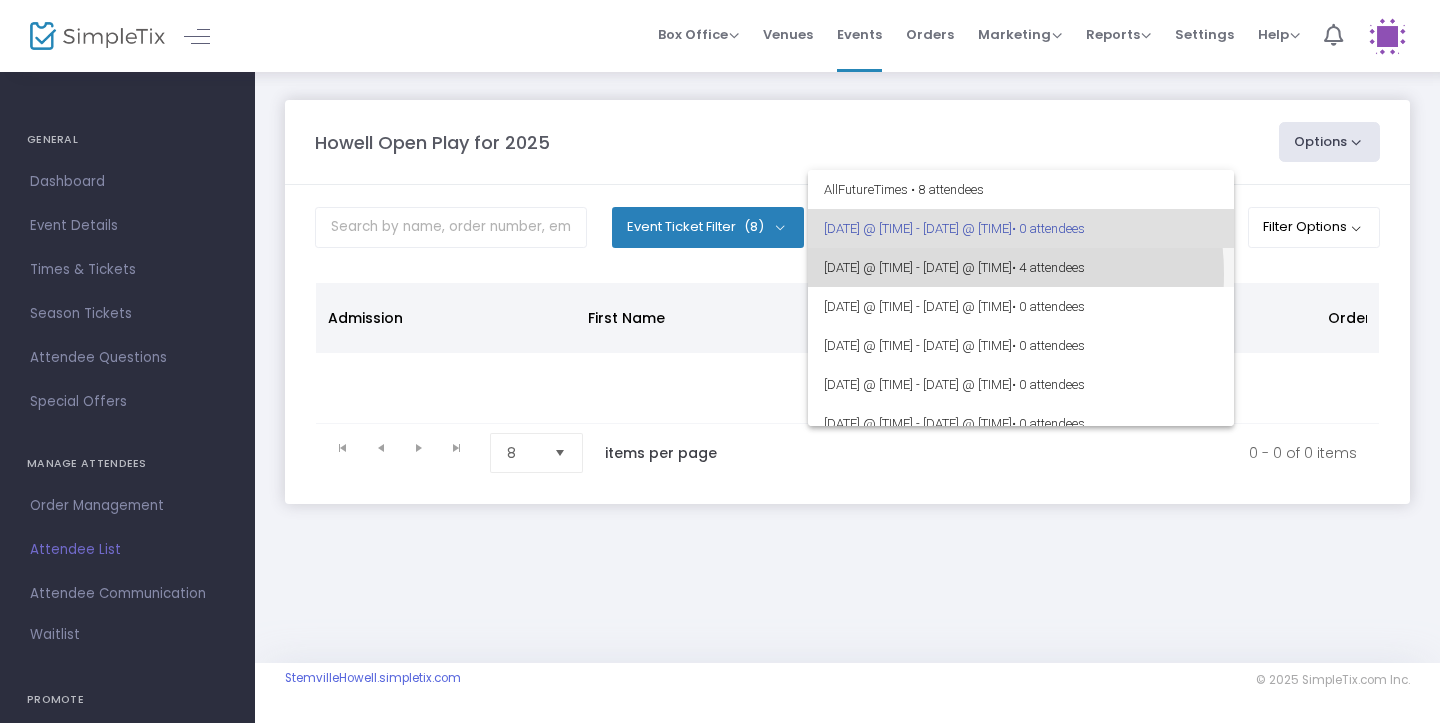 click on "8/4/2025 @ 10:00 AM - 8/4/2025 @ 12:00 PM    • 4 attendees" at bounding box center (1021, 267) 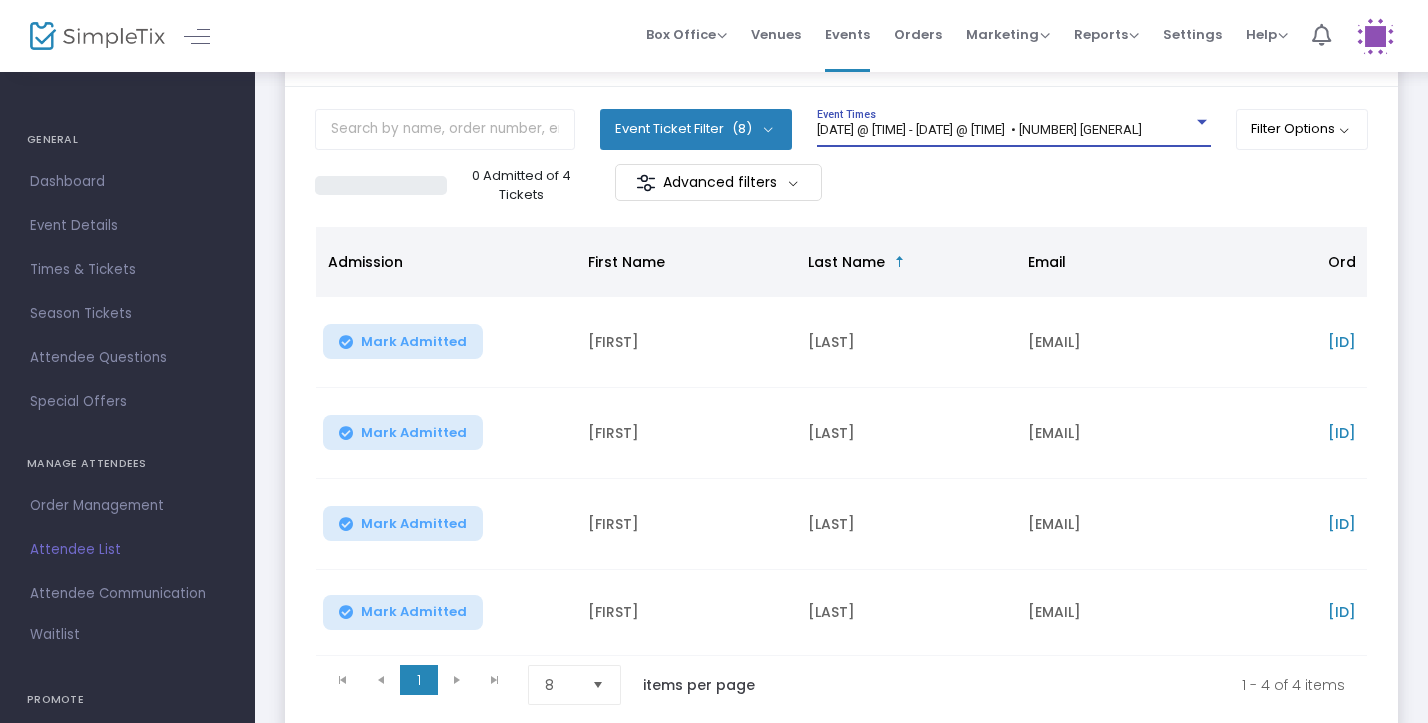 scroll, scrollTop: 131, scrollLeft: 0, axis: vertical 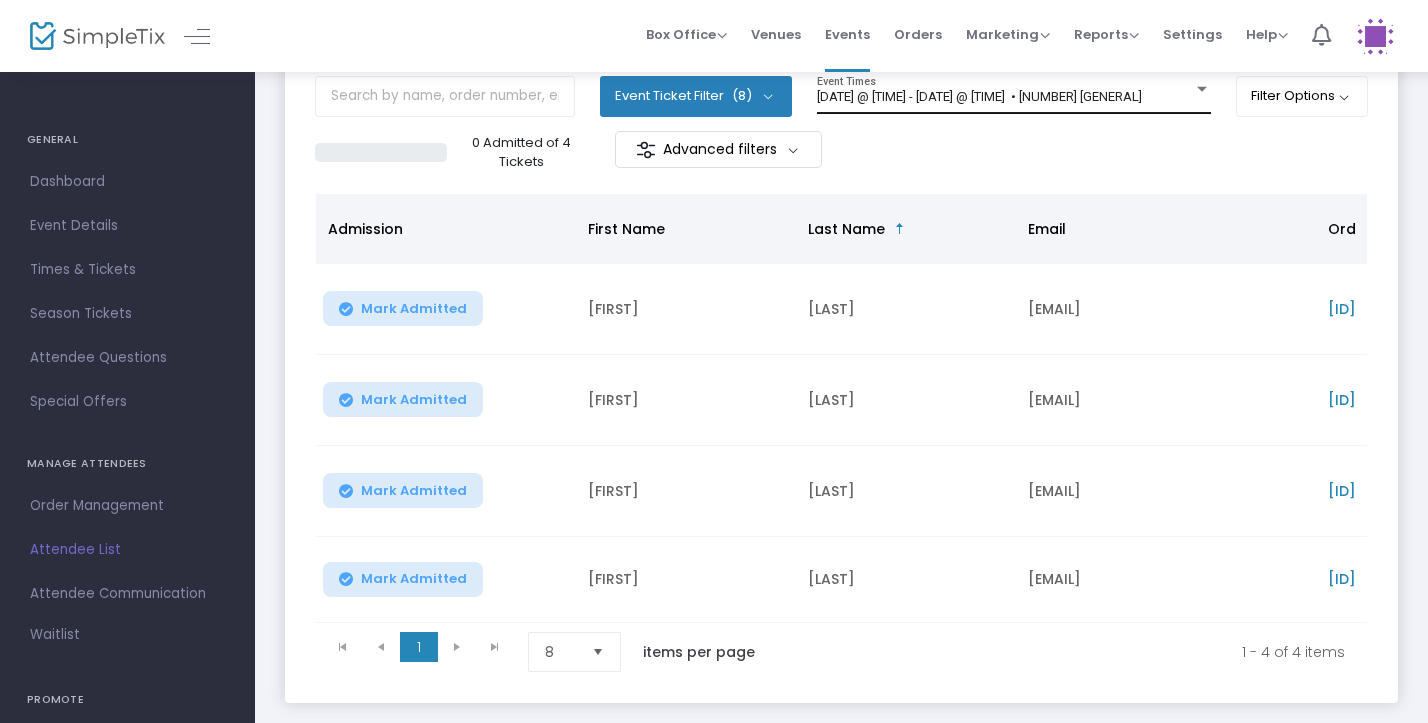 click on "8/4/2025 @ 10:00 AM - 8/4/2025 @ 12:00 PM   • 4 attendees" at bounding box center [979, 96] 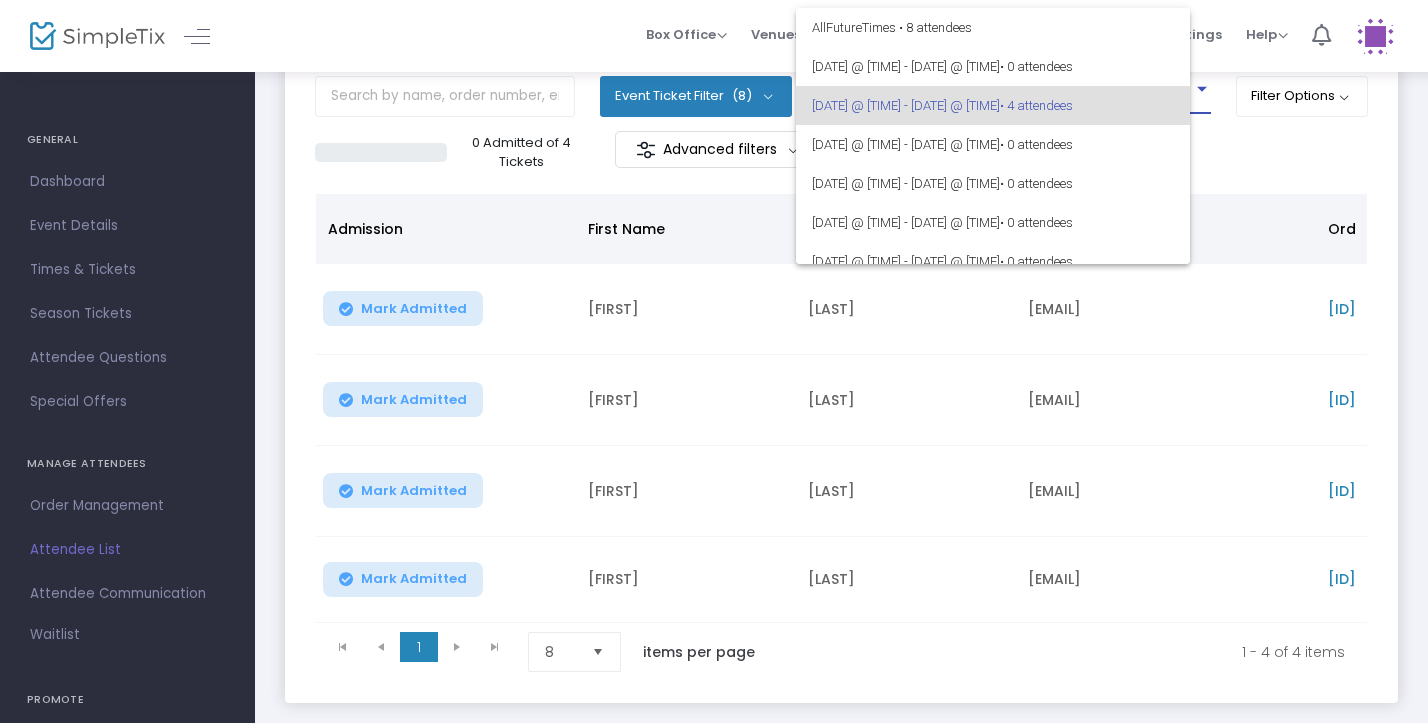 scroll, scrollTop: 8, scrollLeft: 0, axis: vertical 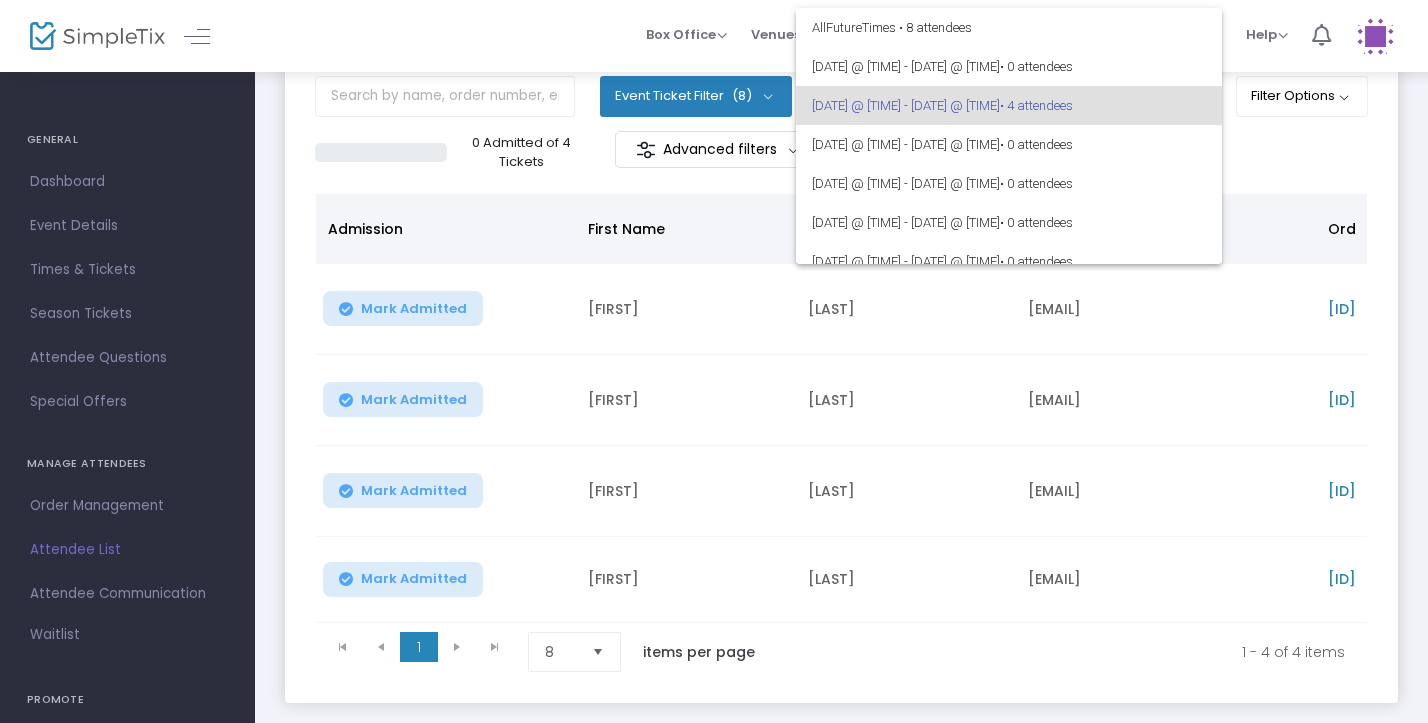 click at bounding box center (714, 361) 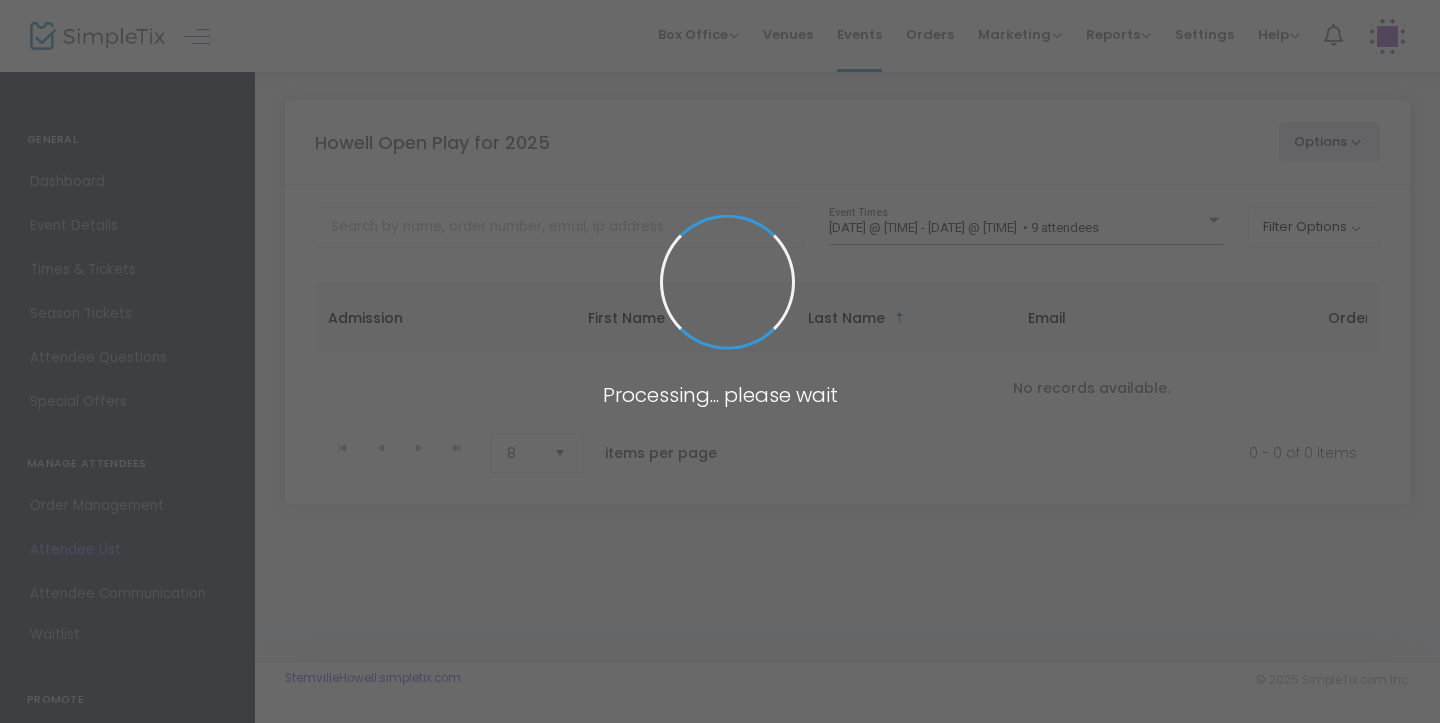 scroll, scrollTop: 0, scrollLeft: 0, axis: both 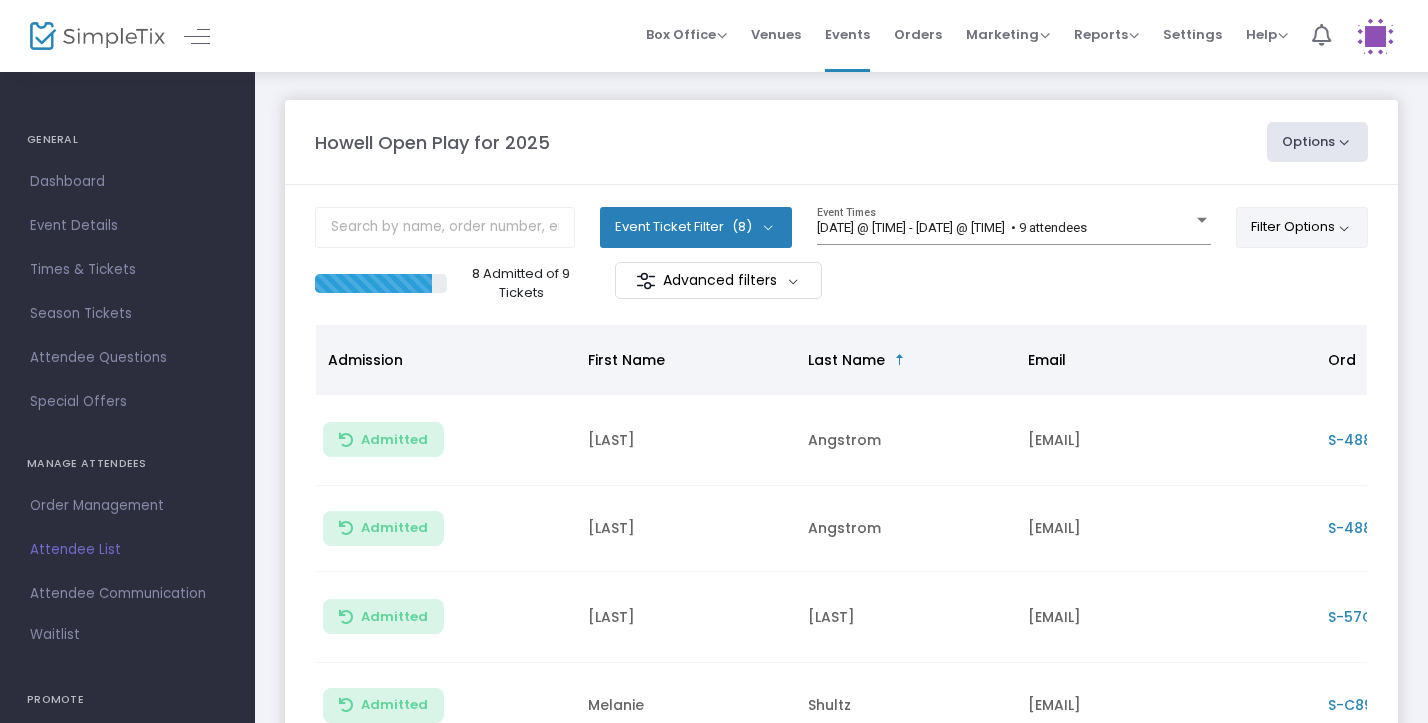 click on "Filter Options" at bounding box center [1302, 227] 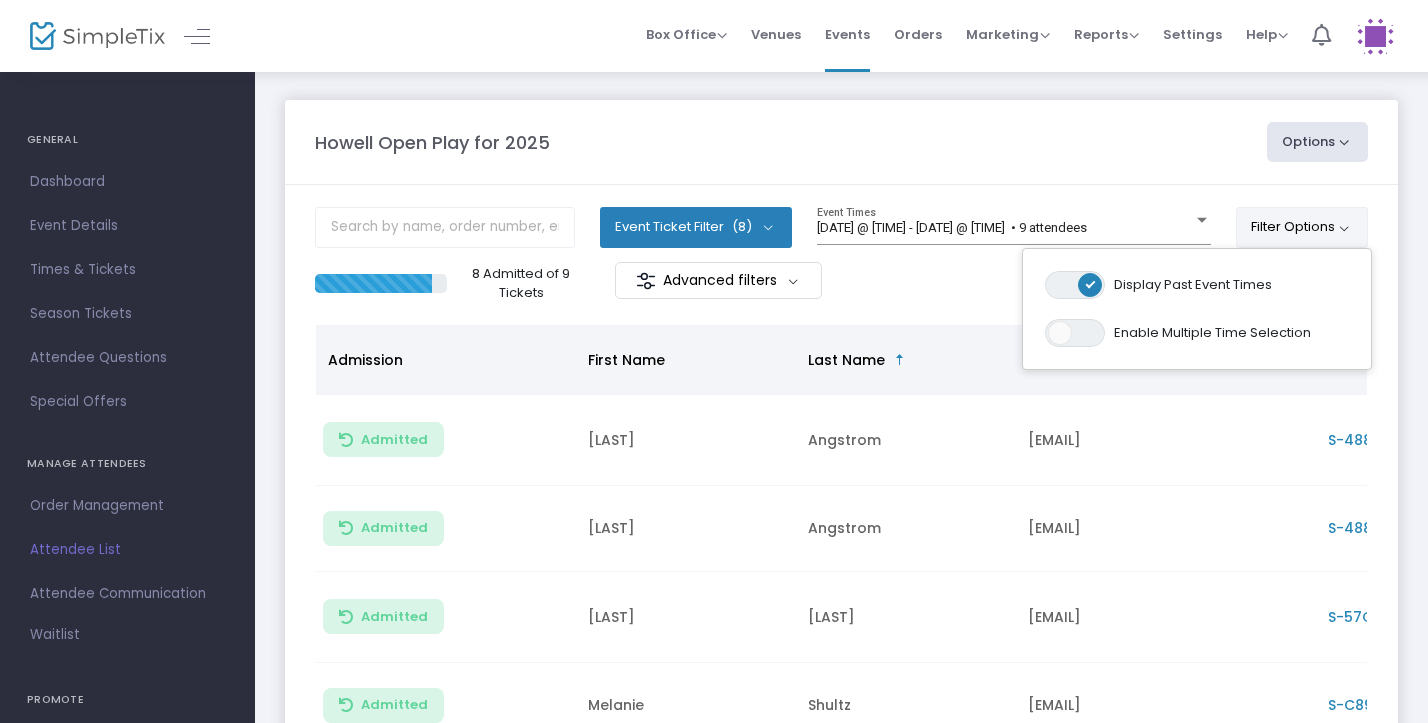 click 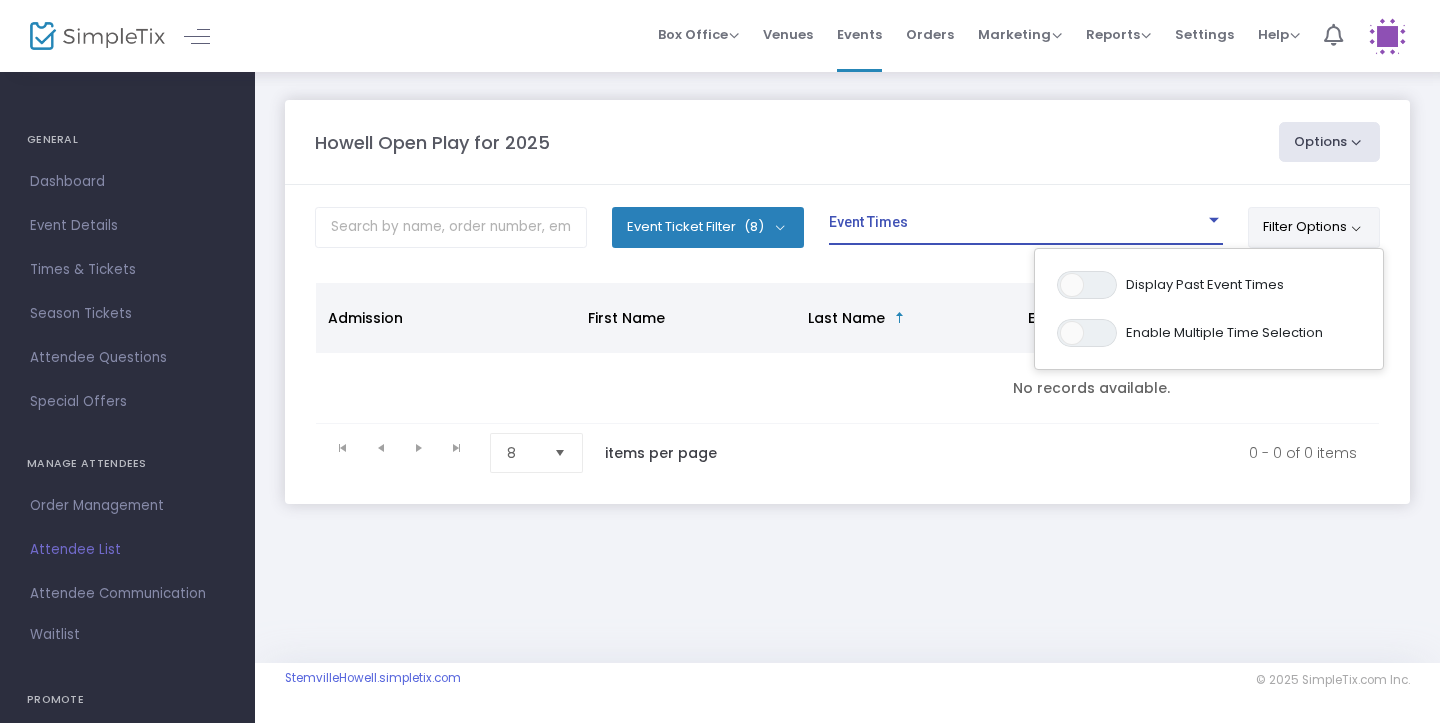 click at bounding box center (1017, 228) 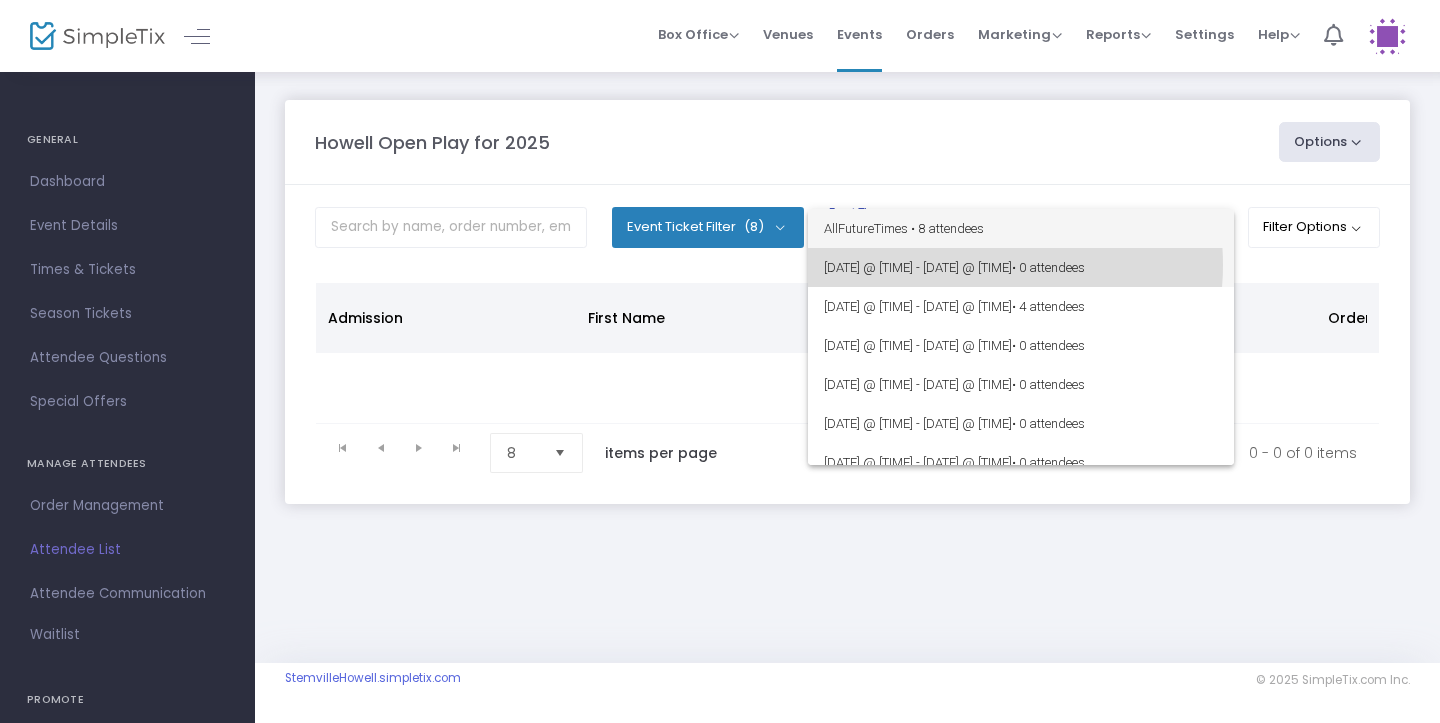 click on "8/4/2025 @ 9:00 AM - 8/4/2025 @ 11:00 AM    • 0 attendees" at bounding box center (1021, 267) 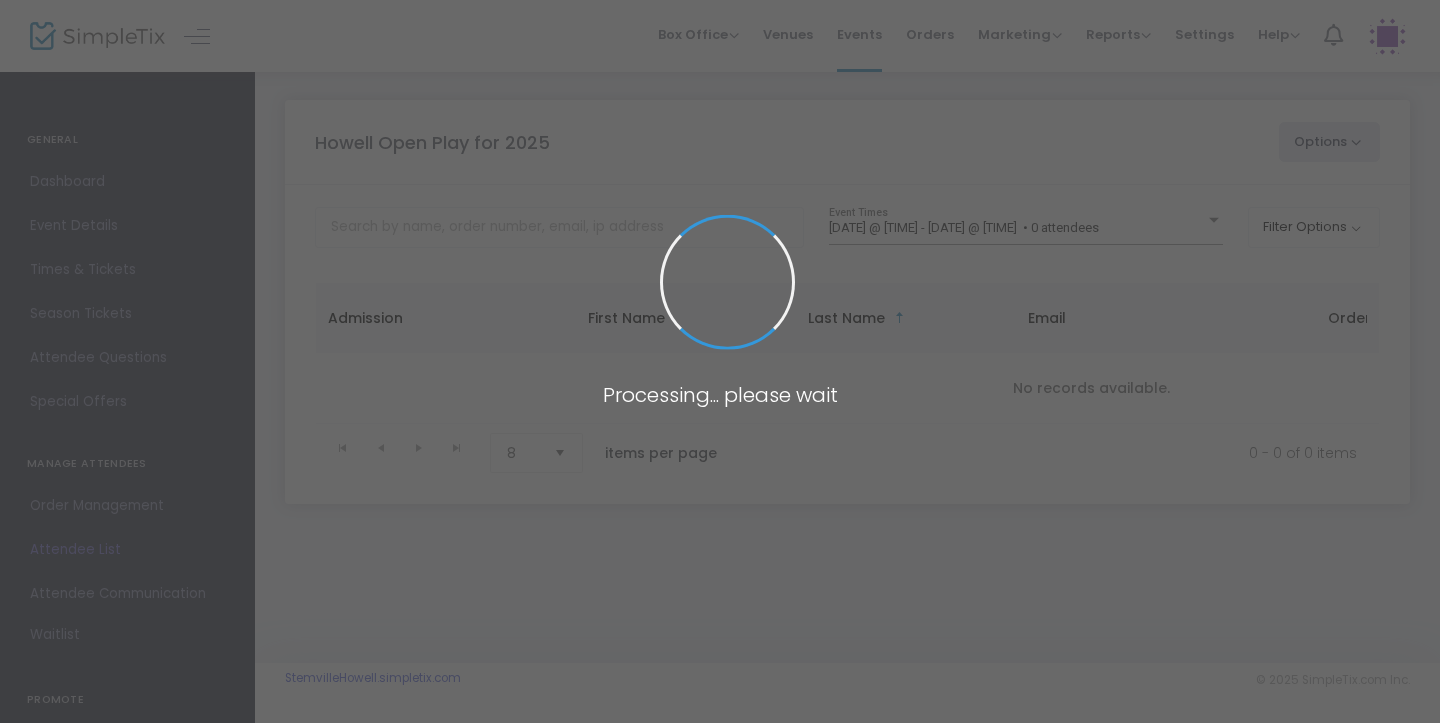 scroll, scrollTop: 0, scrollLeft: 0, axis: both 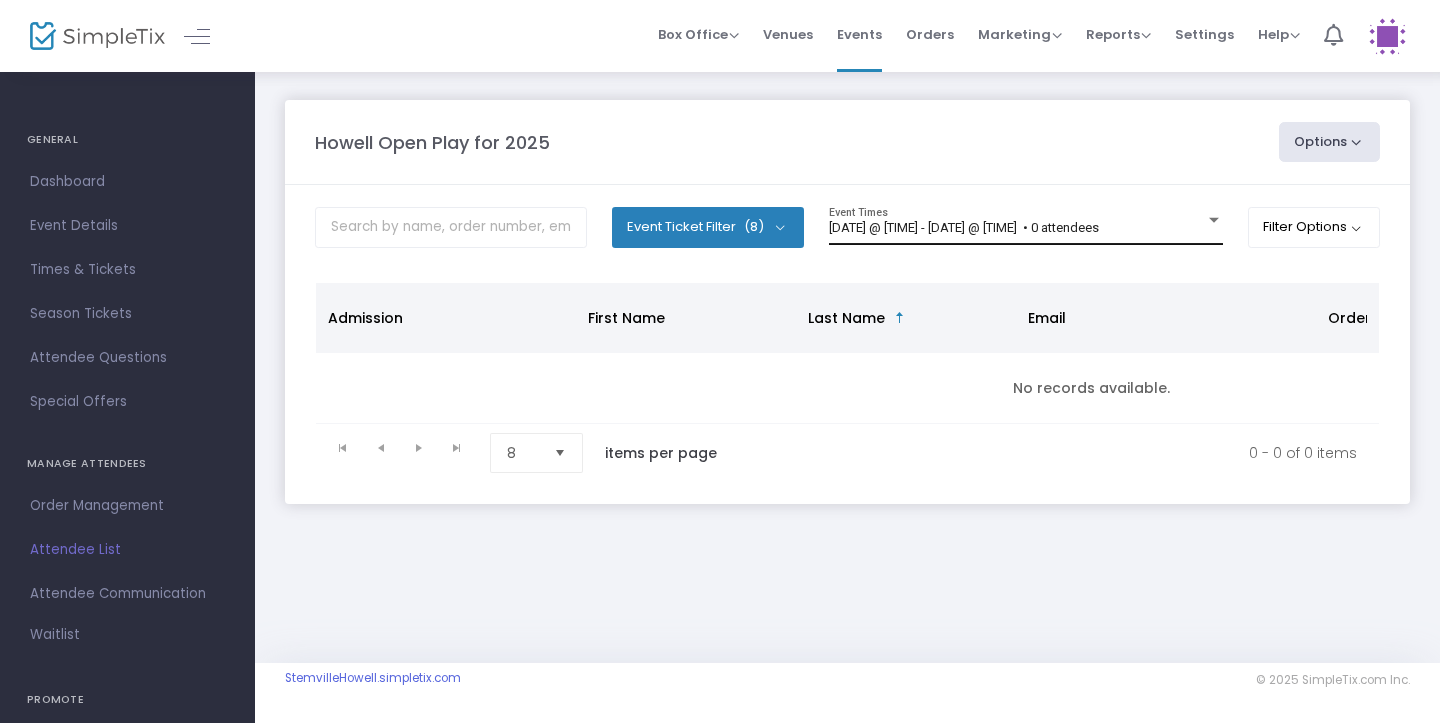 click on "[DATE] @ [TIME] - [DATE] @ [TIME]   • 0 attendees Event Times" 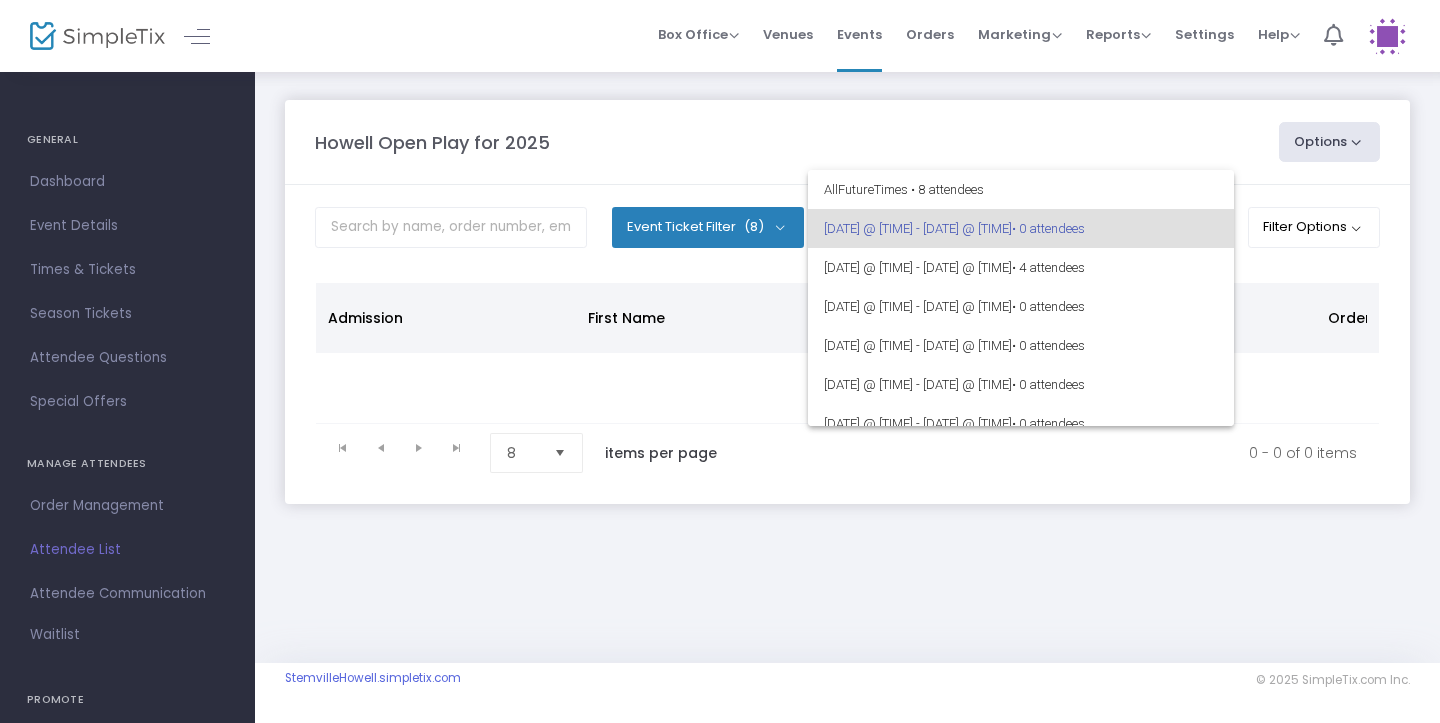 click at bounding box center [720, 361] 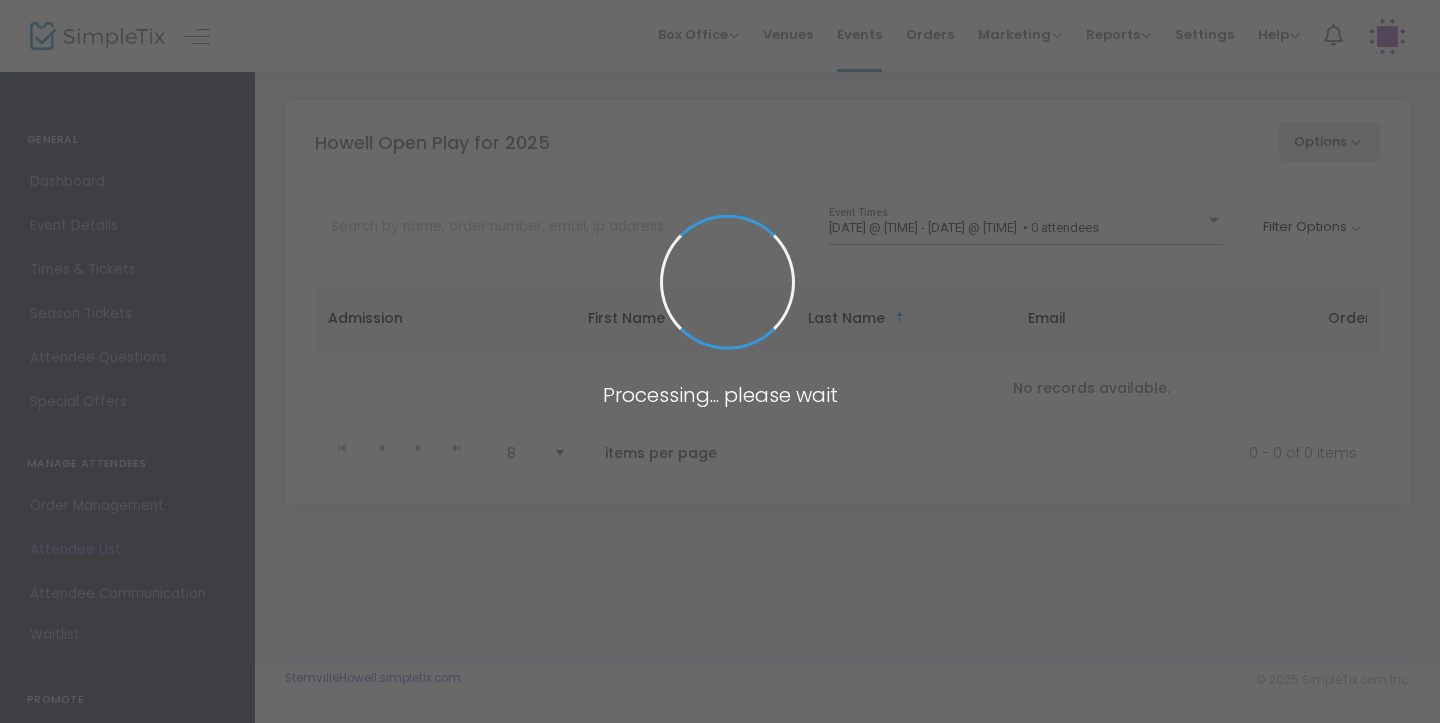 scroll, scrollTop: 0, scrollLeft: 0, axis: both 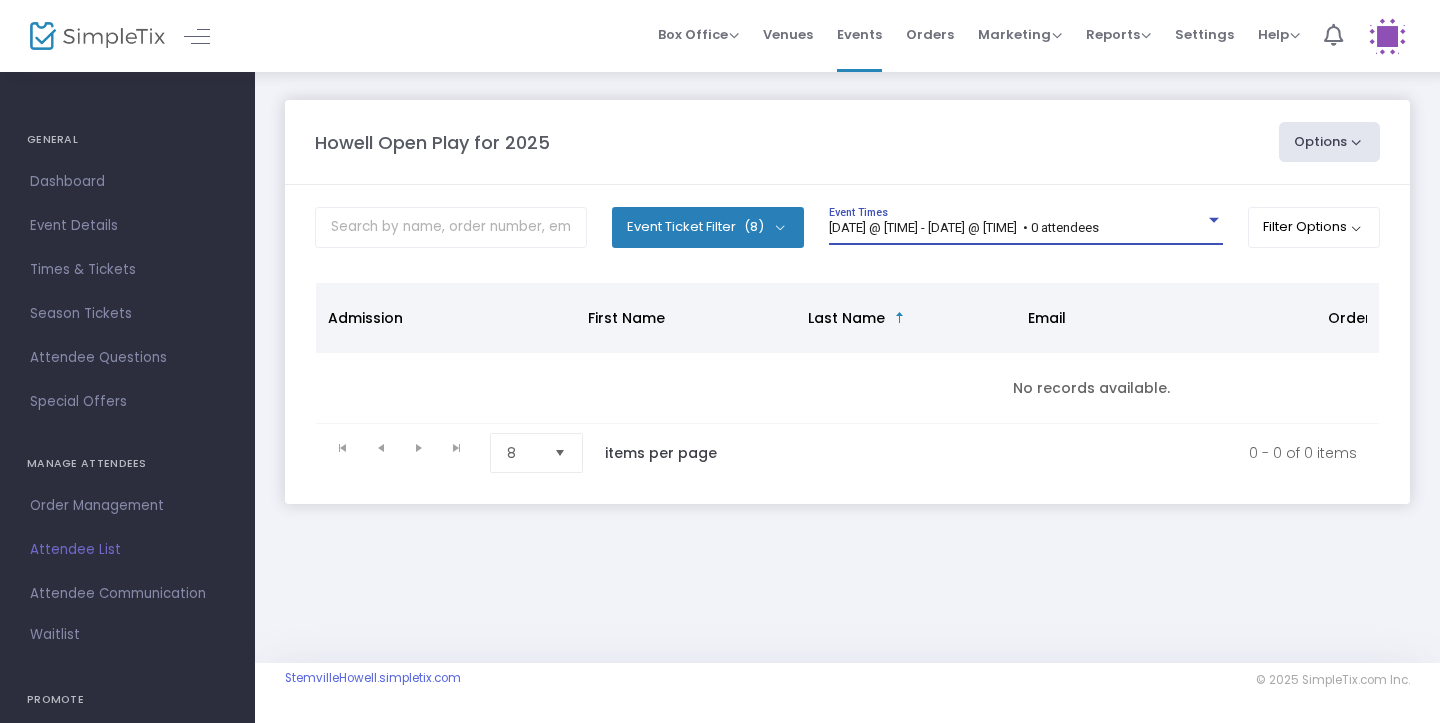 click on "8/4/2025 @ 9:00 AM - 8/4/2025 @ 11:00 AM   • 0 attendees" at bounding box center (964, 227) 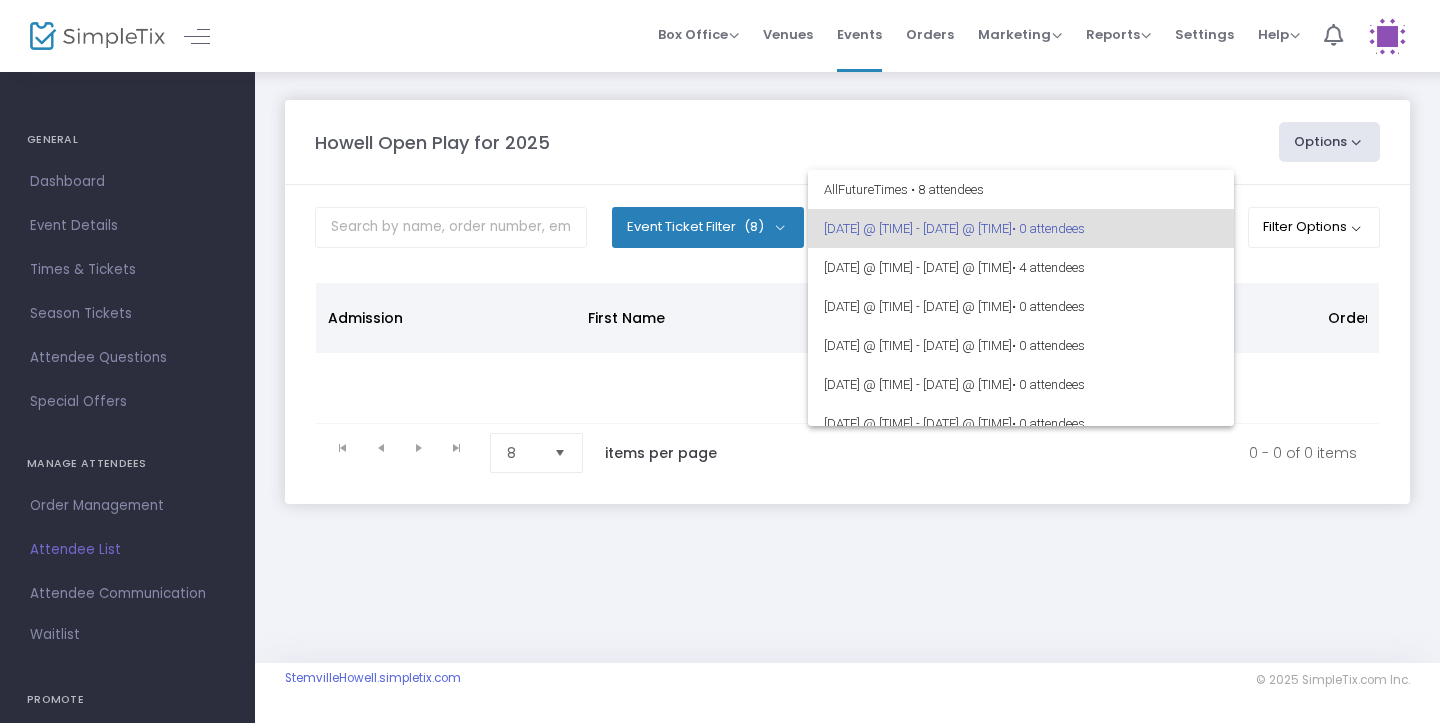 click at bounding box center (720, 361) 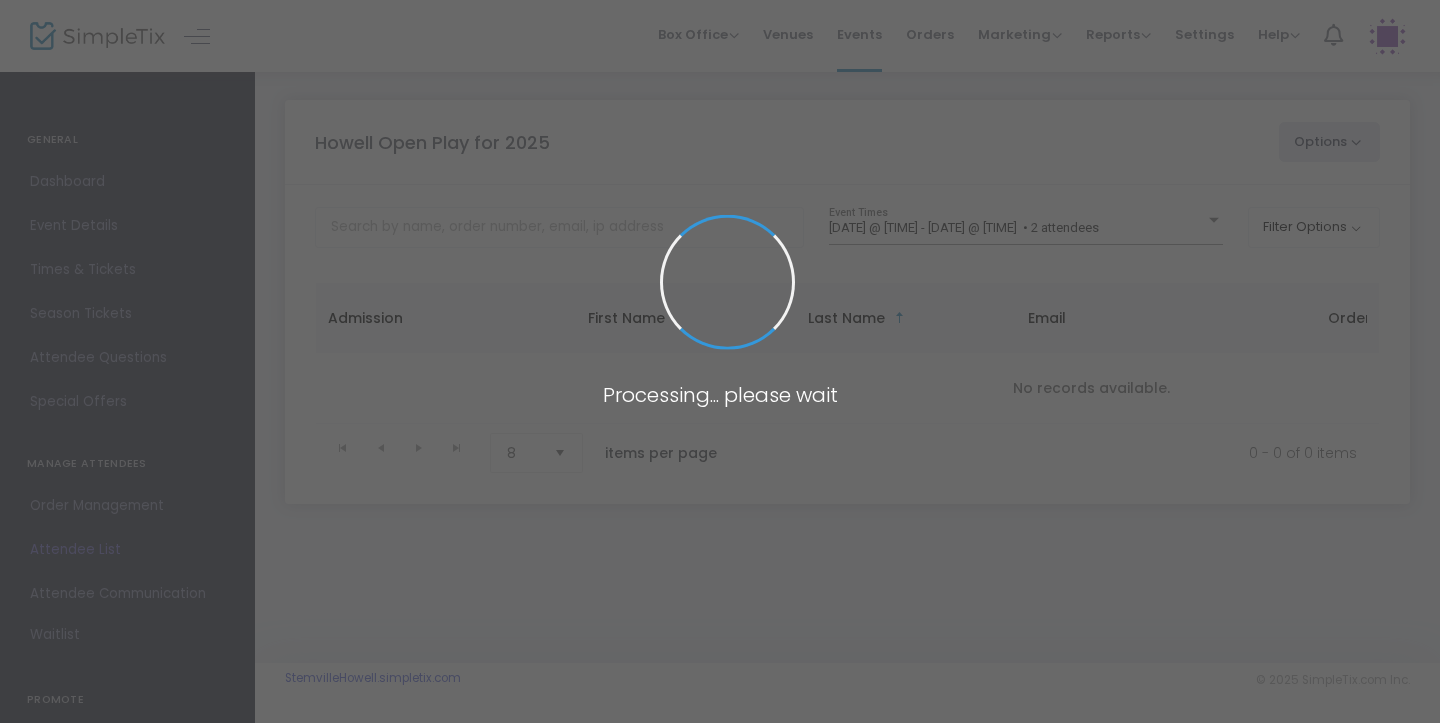 scroll, scrollTop: 0, scrollLeft: 0, axis: both 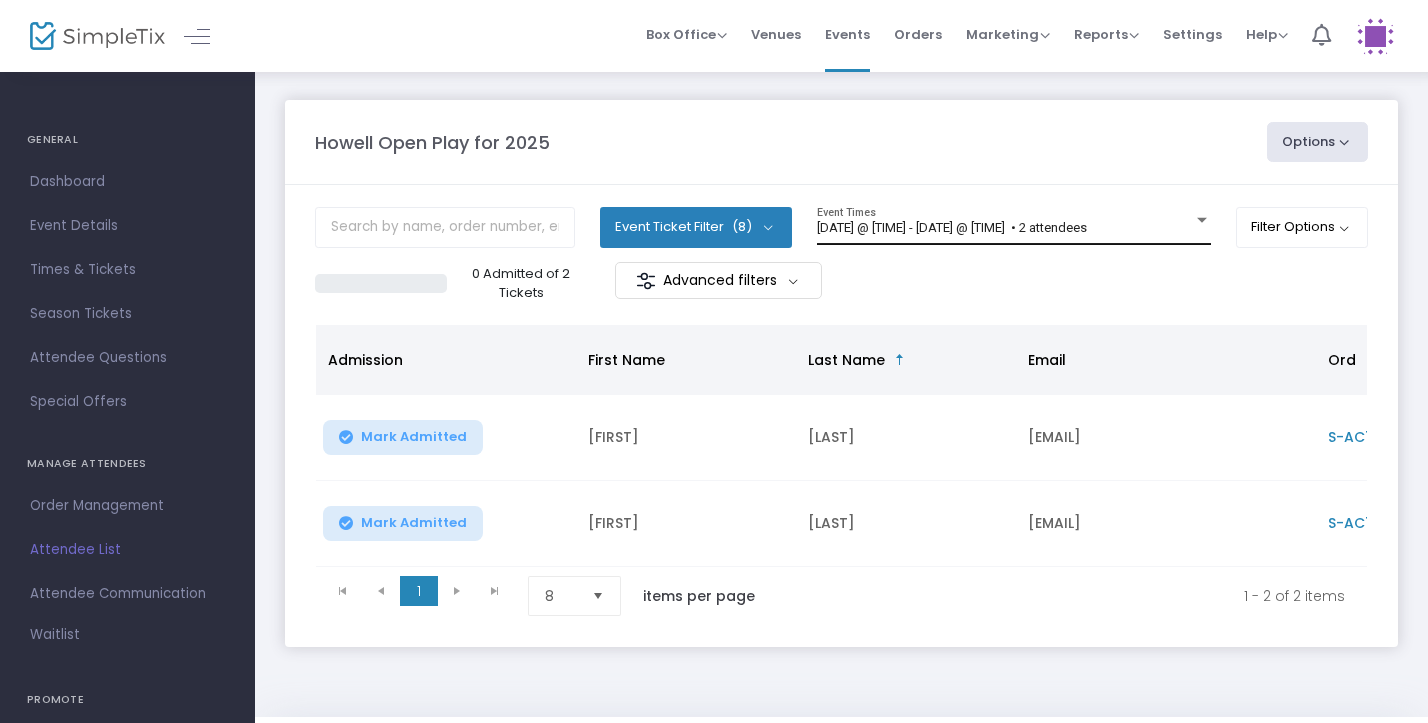 click on "8/4/2025 @ 9:00 AM - 8/4/2025 @ 11:00 AM   • 2 attendees Event Times" 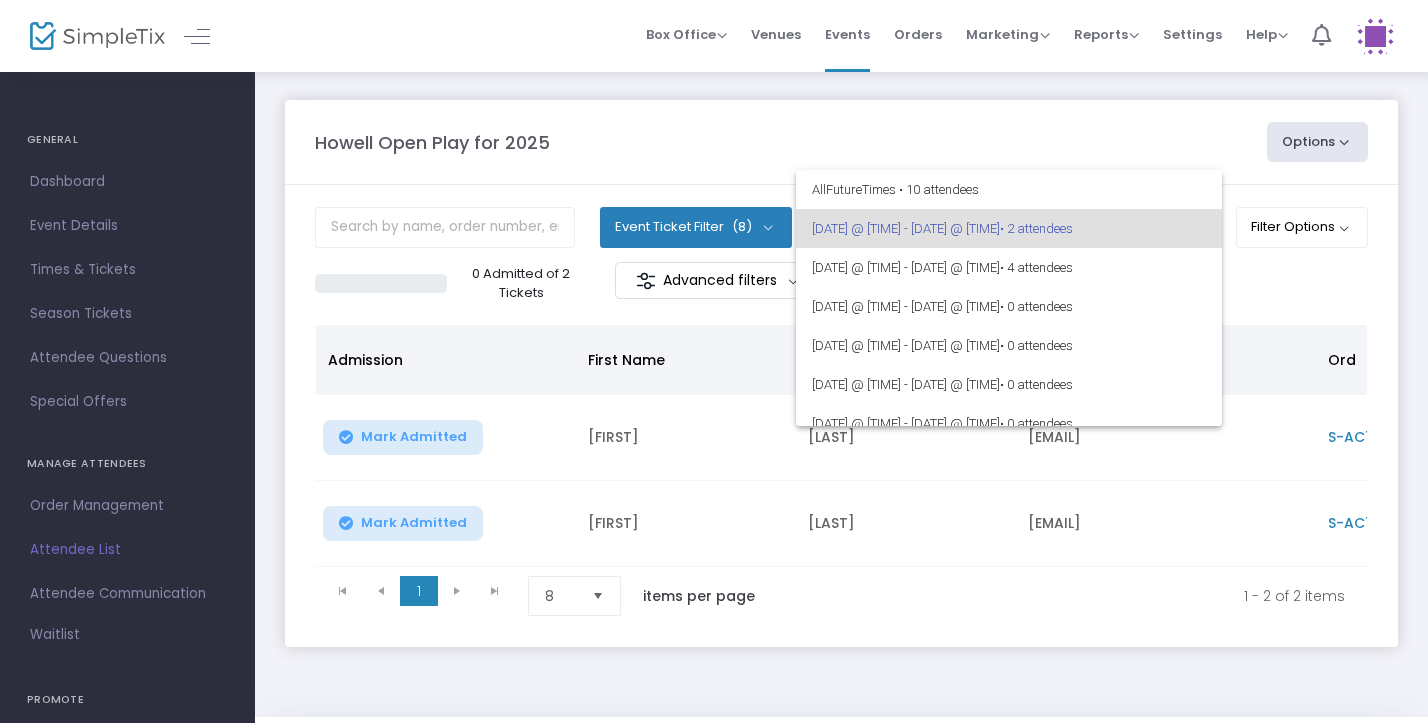 click at bounding box center (714, 361) 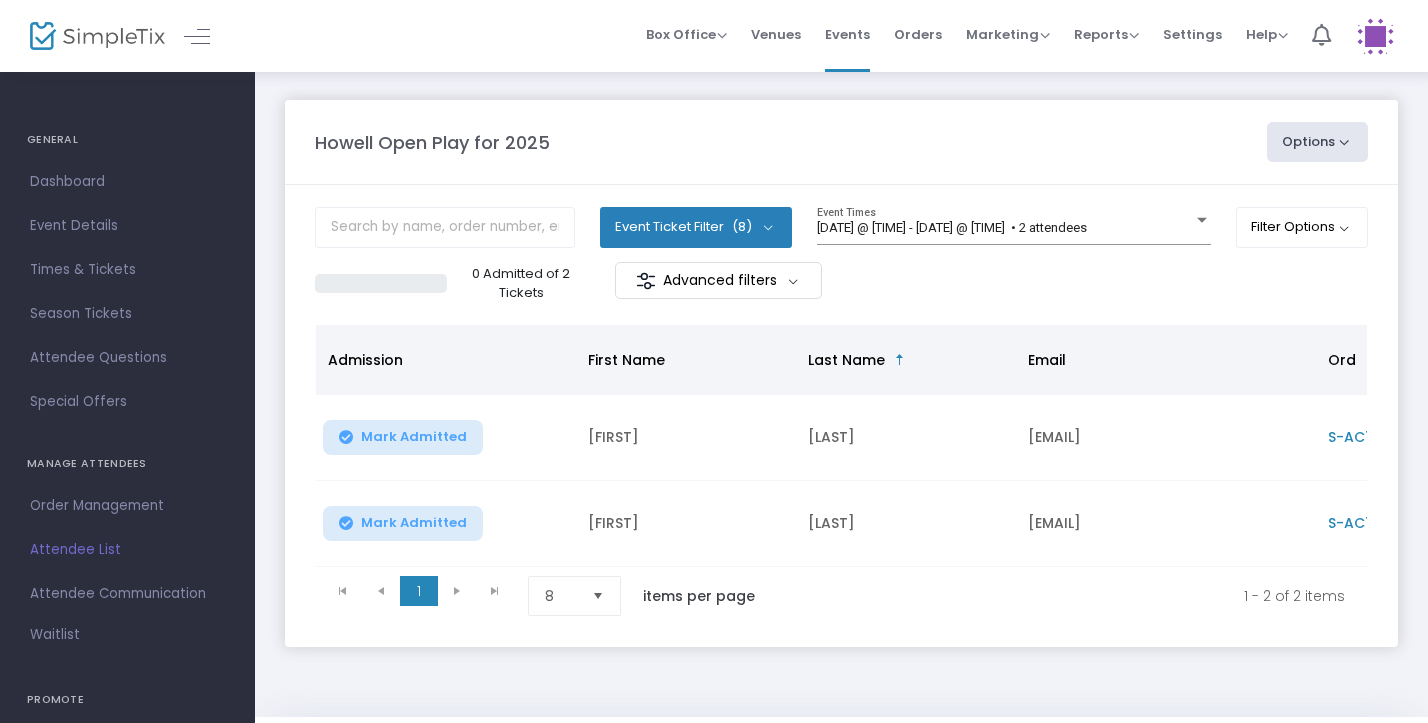 scroll, scrollTop: 0, scrollLeft: 378, axis: horizontal 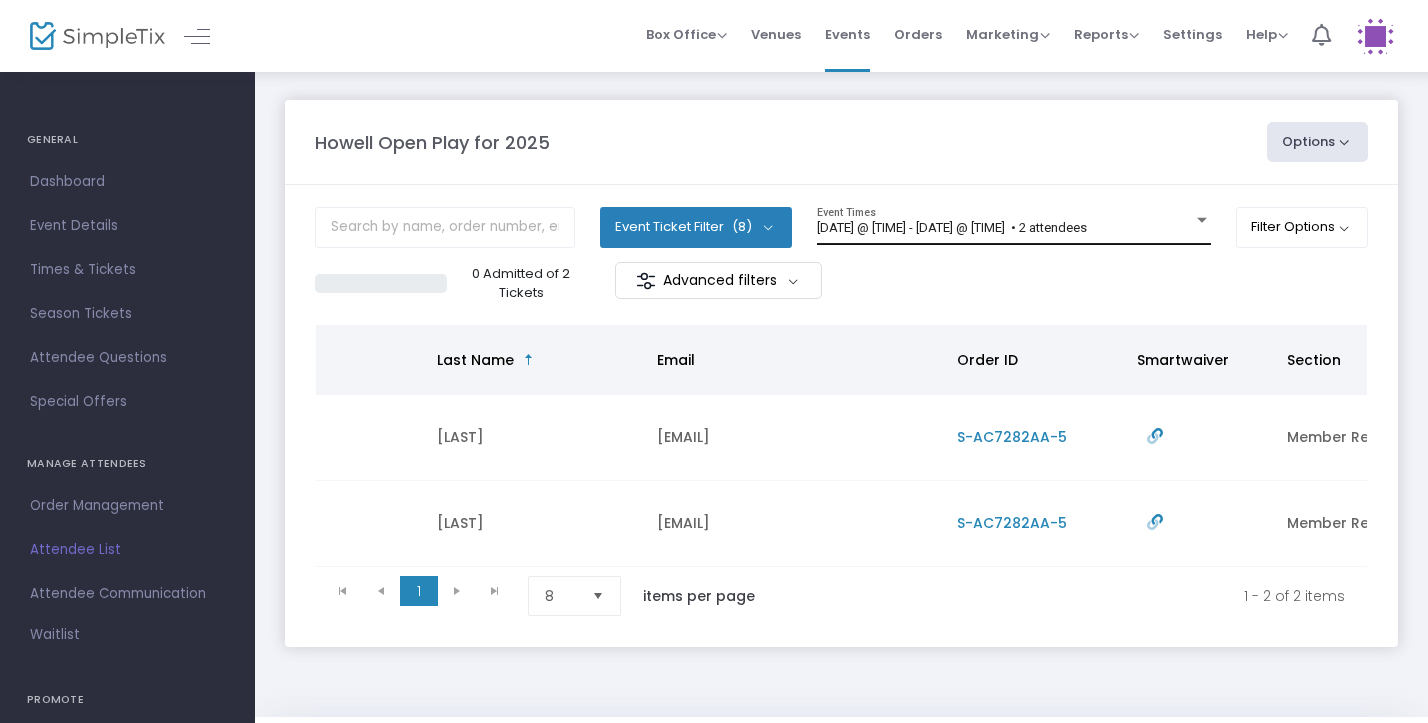 click on "8/4/2025 @ 9:00 AM - 8/4/2025 @ 11:00 AM   • 2 attendees Event Times" 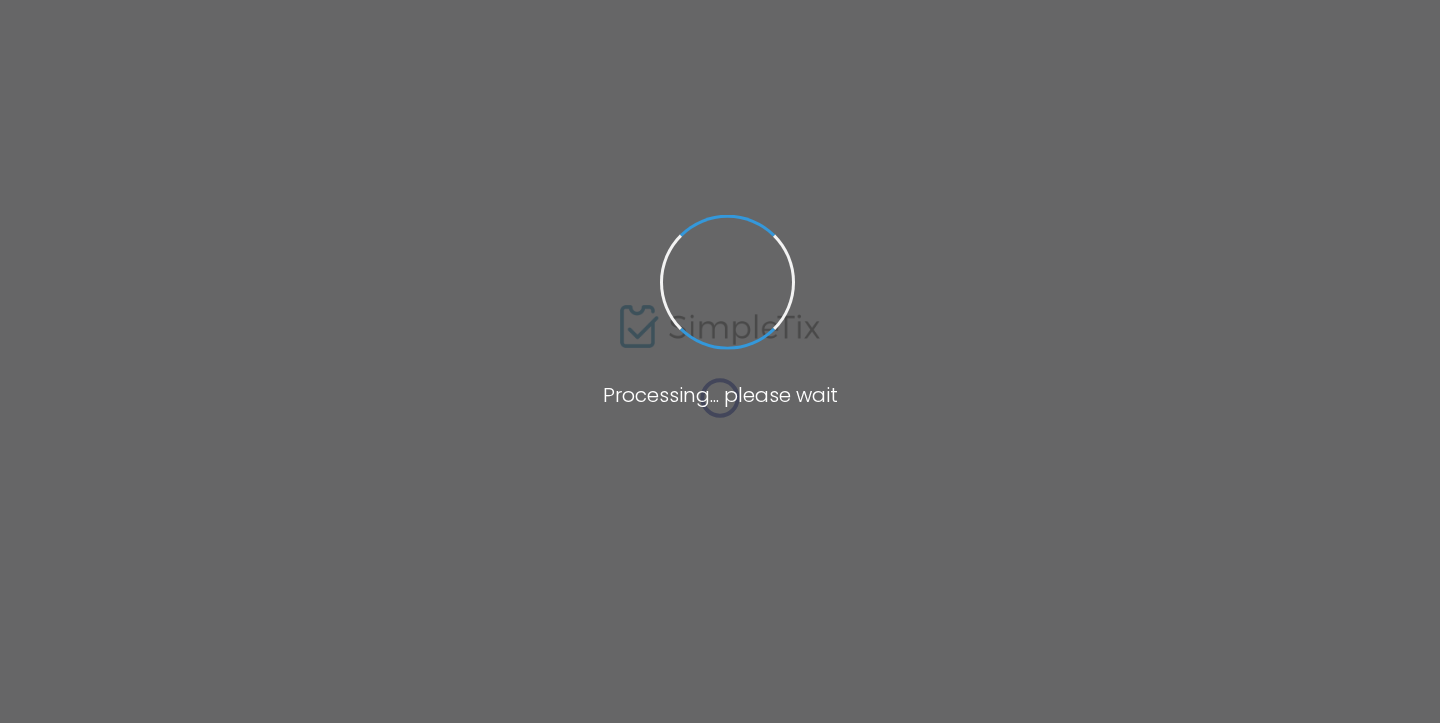 scroll, scrollTop: 0, scrollLeft: 0, axis: both 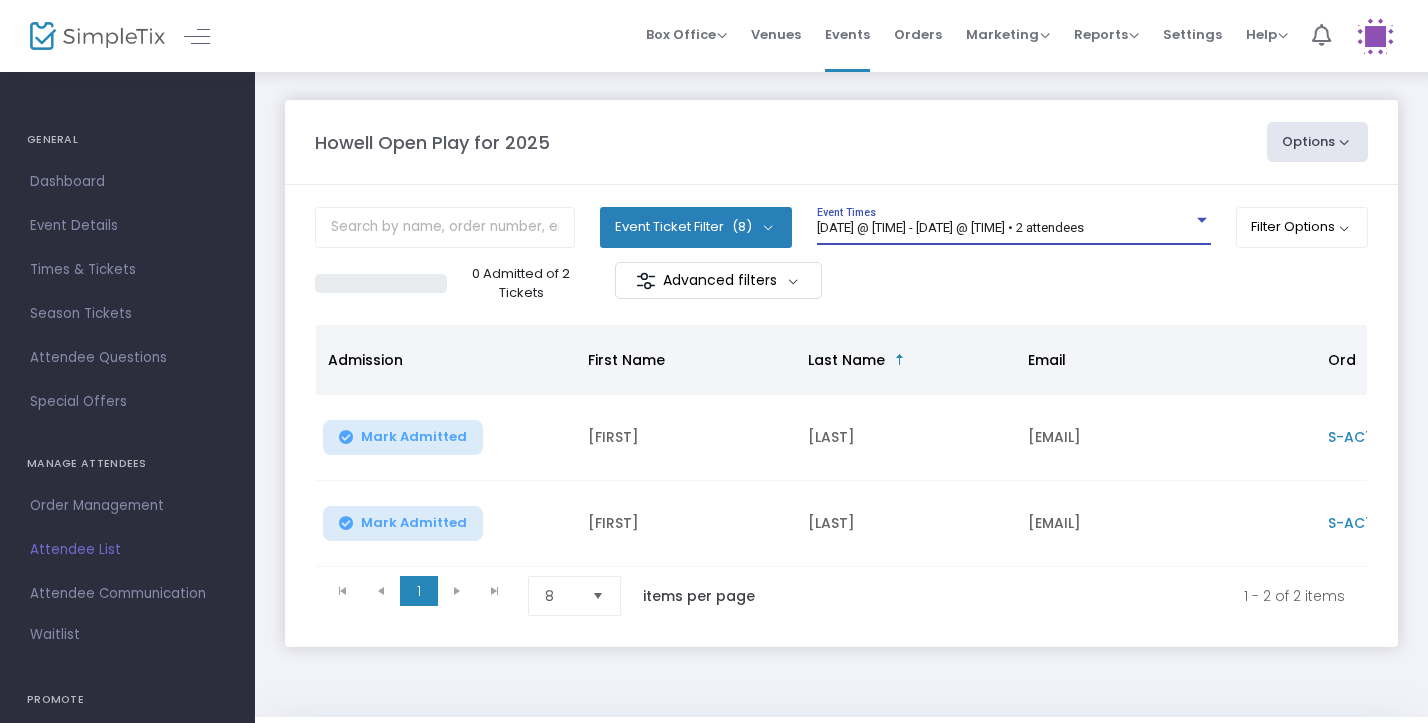 click on "[DATE] @ [TIME] - [DATE] @ [TIME] • 2 attendees" at bounding box center [950, 227] 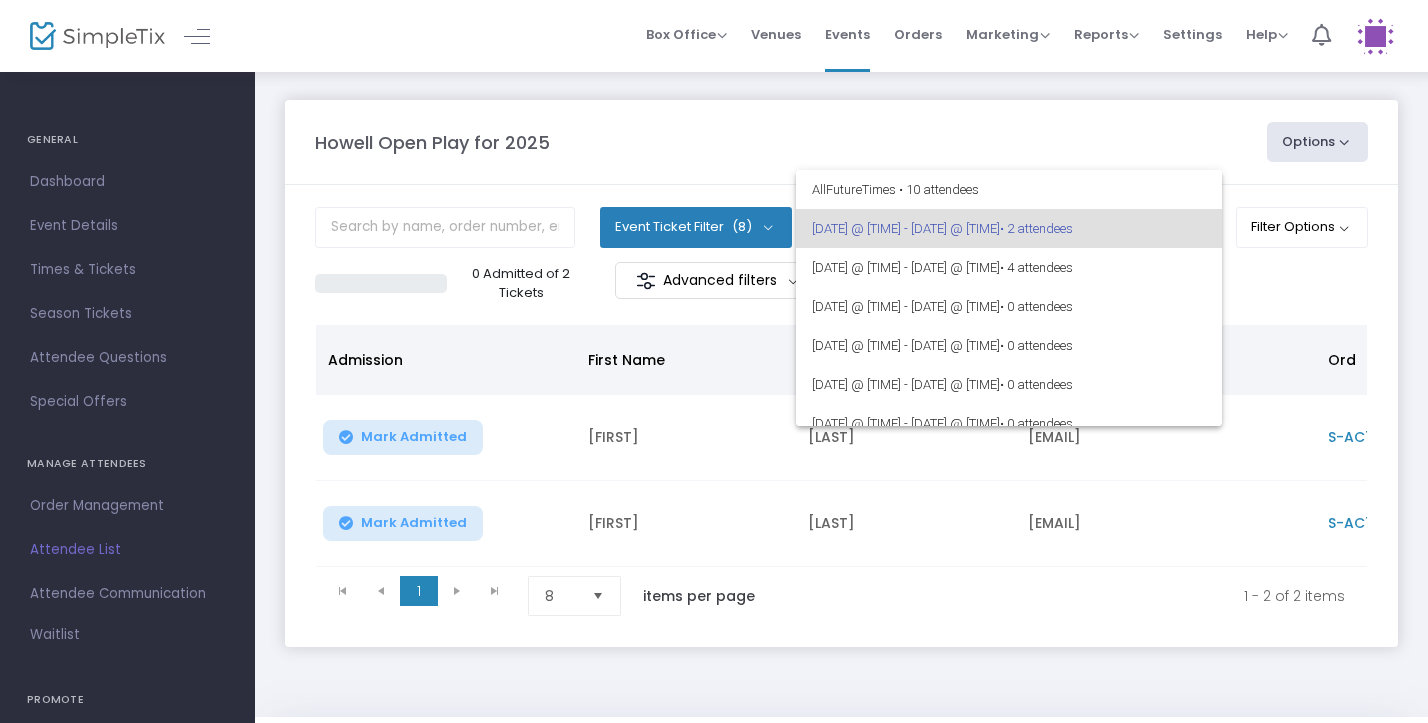 click at bounding box center (714, 361) 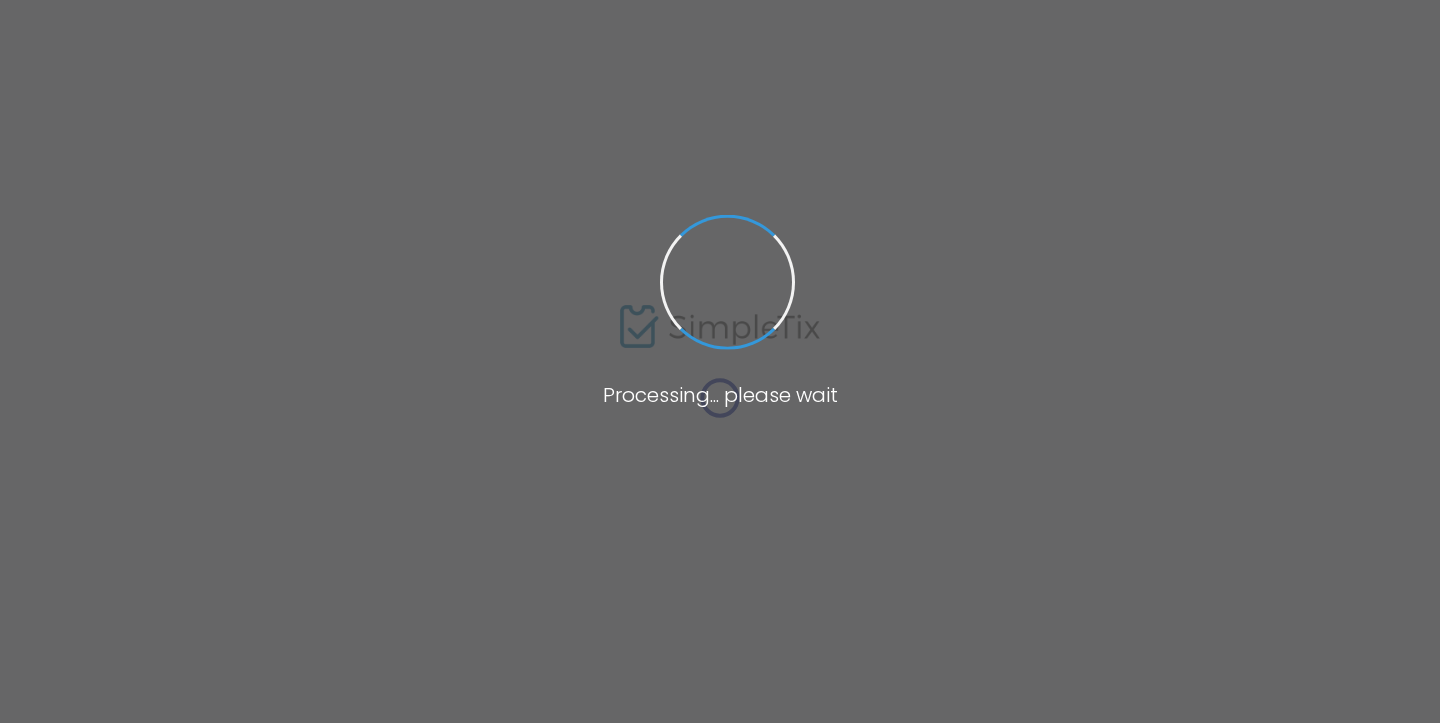 scroll, scrollTop: 0, scrollLeft: 0, axis: both 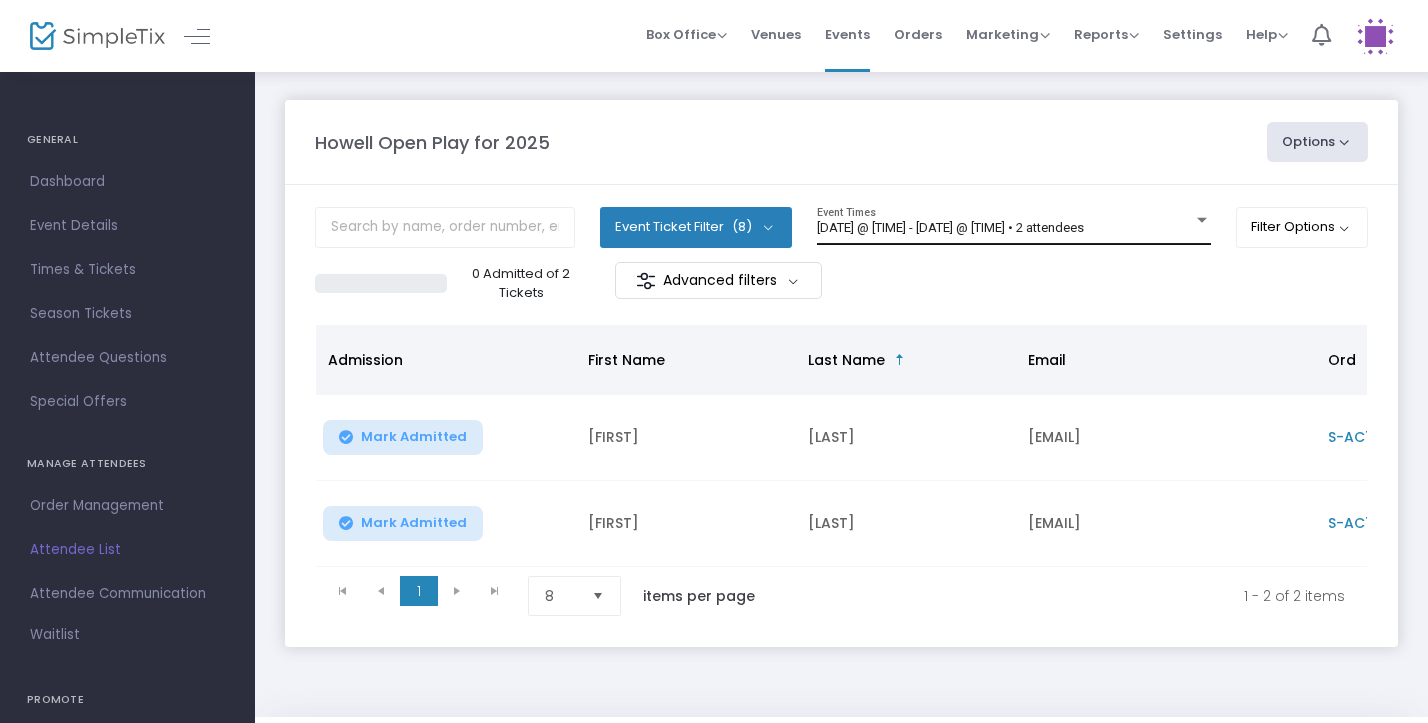 click on "[DATE] @ [TIME] - [DATE] @ [TIME] • 2 attendees Event Times" 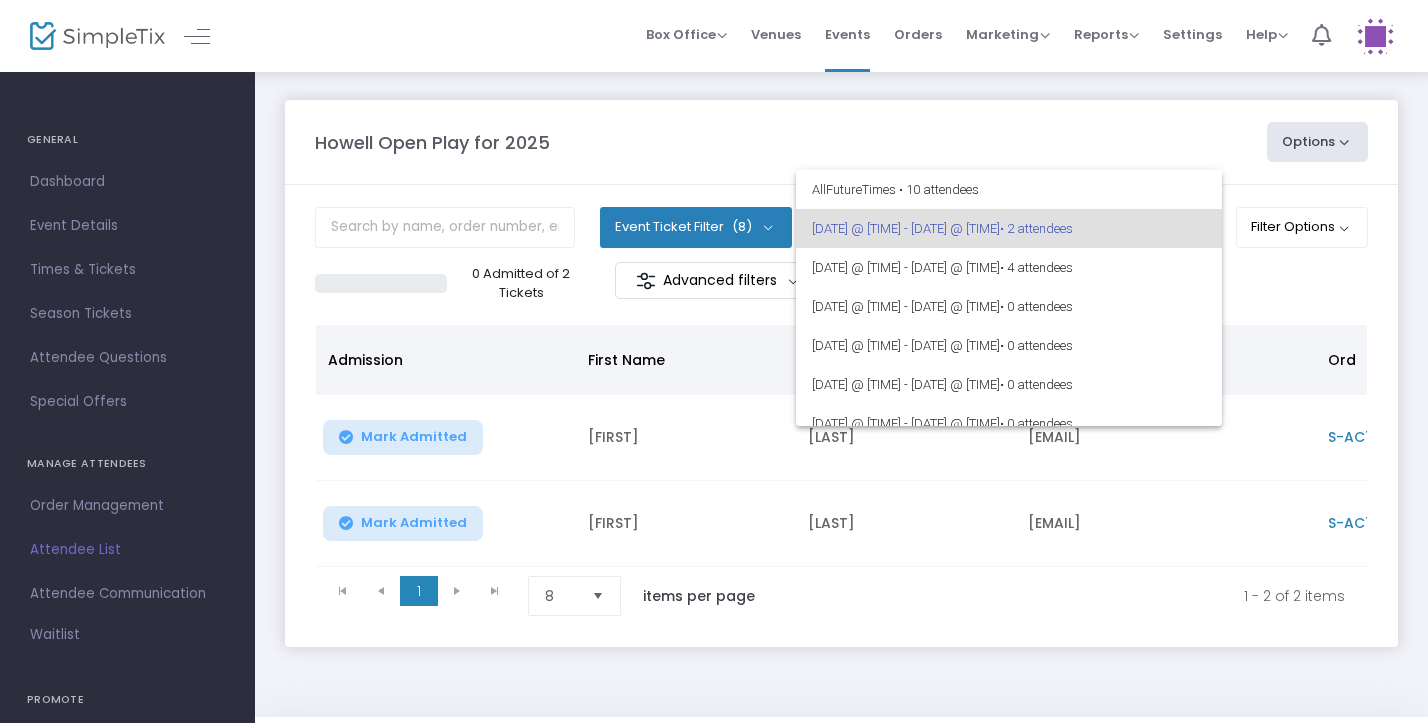 click at bounding box center [714, 361] 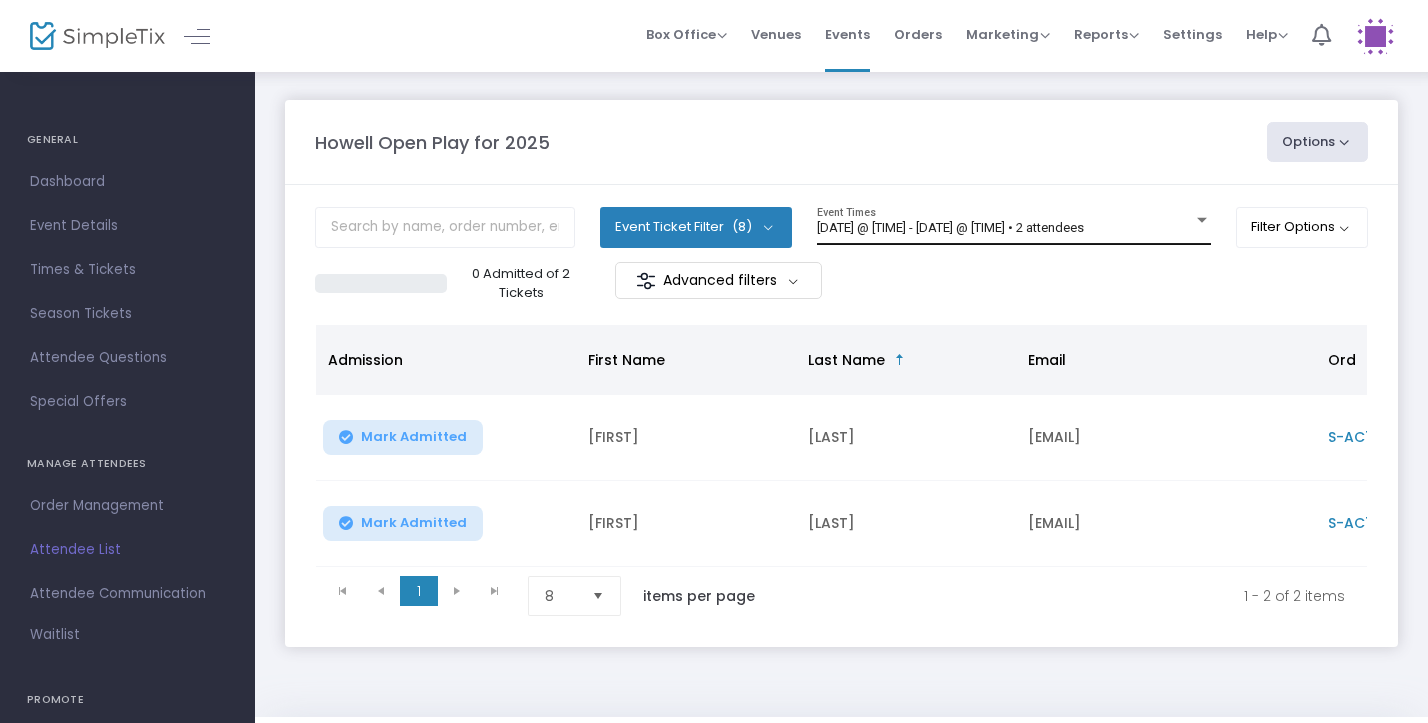 click on "[DATE] @ [TIME] - [DATE] @ [TIME] • 2 attendees" at bounding box center (950, 227) 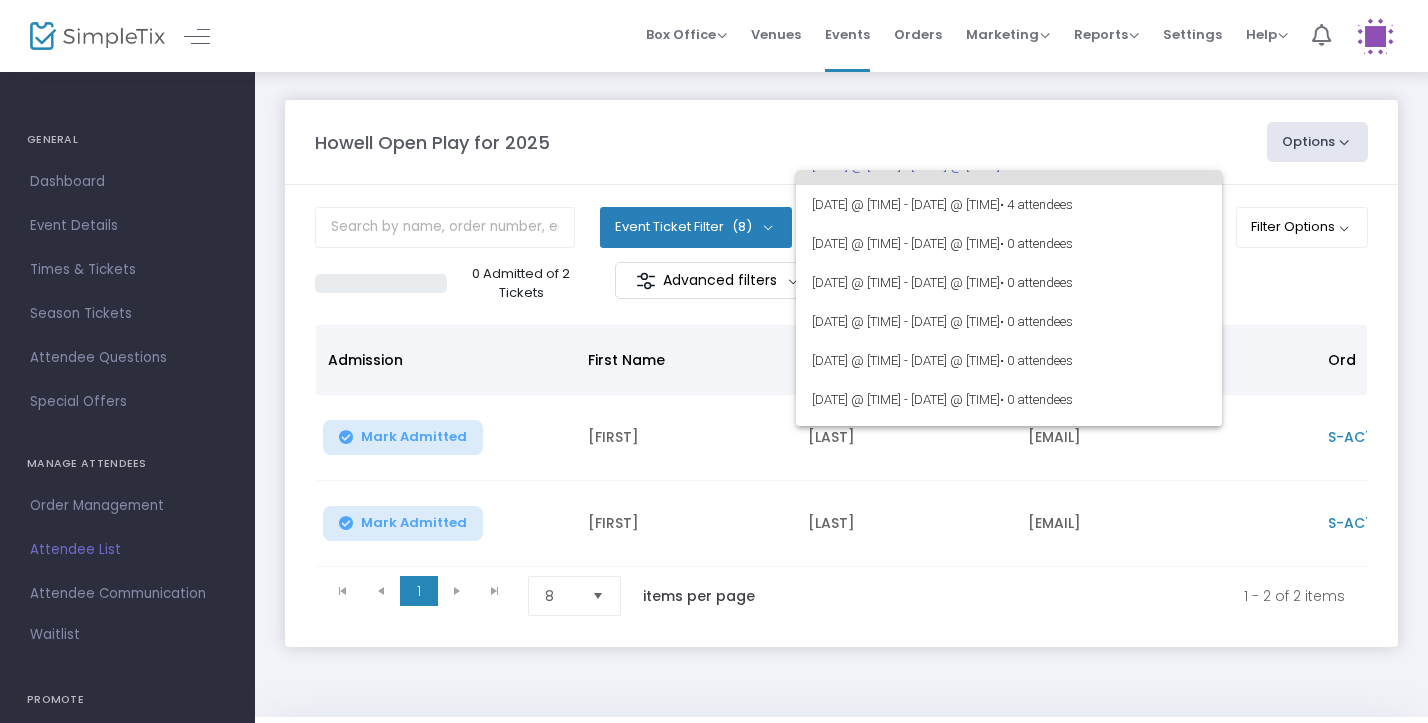 scroll, scrollTop: 0, scrollLeft: 0, axis: both 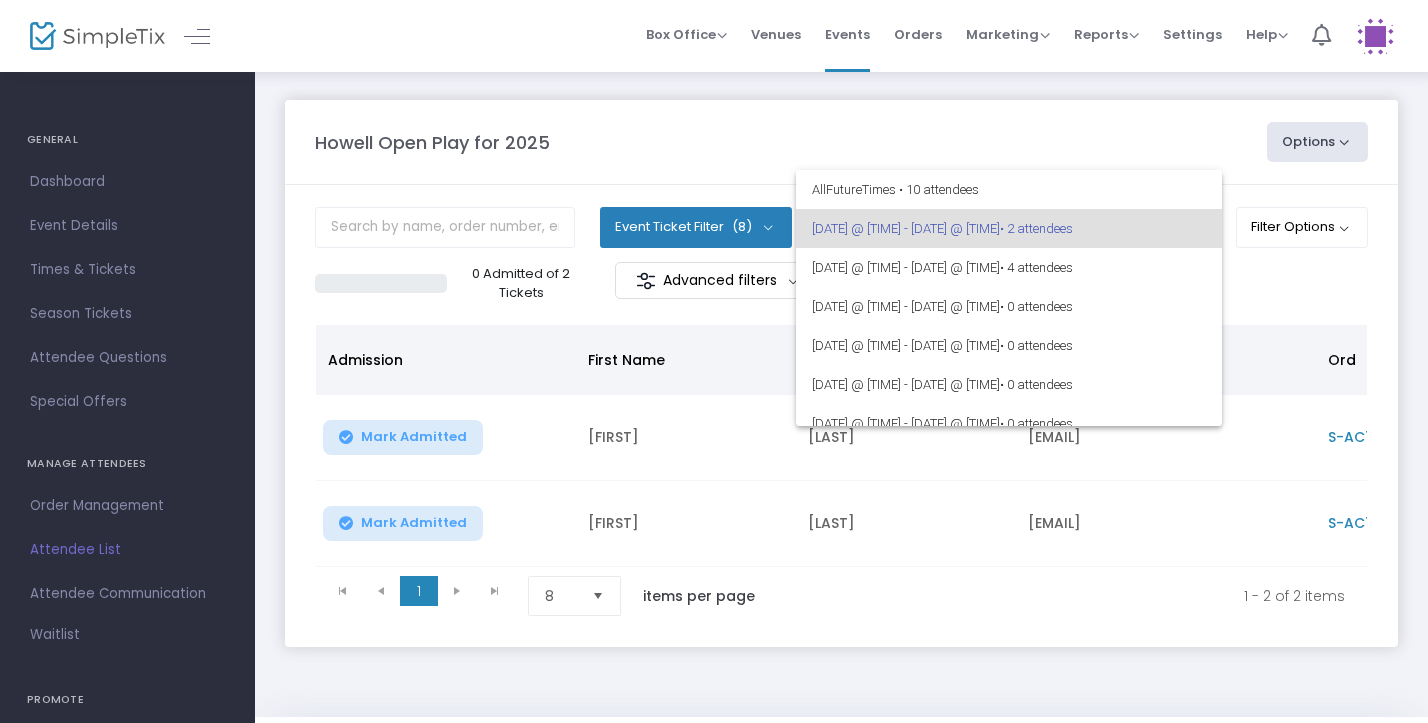 click at bounding box center (714, 361) 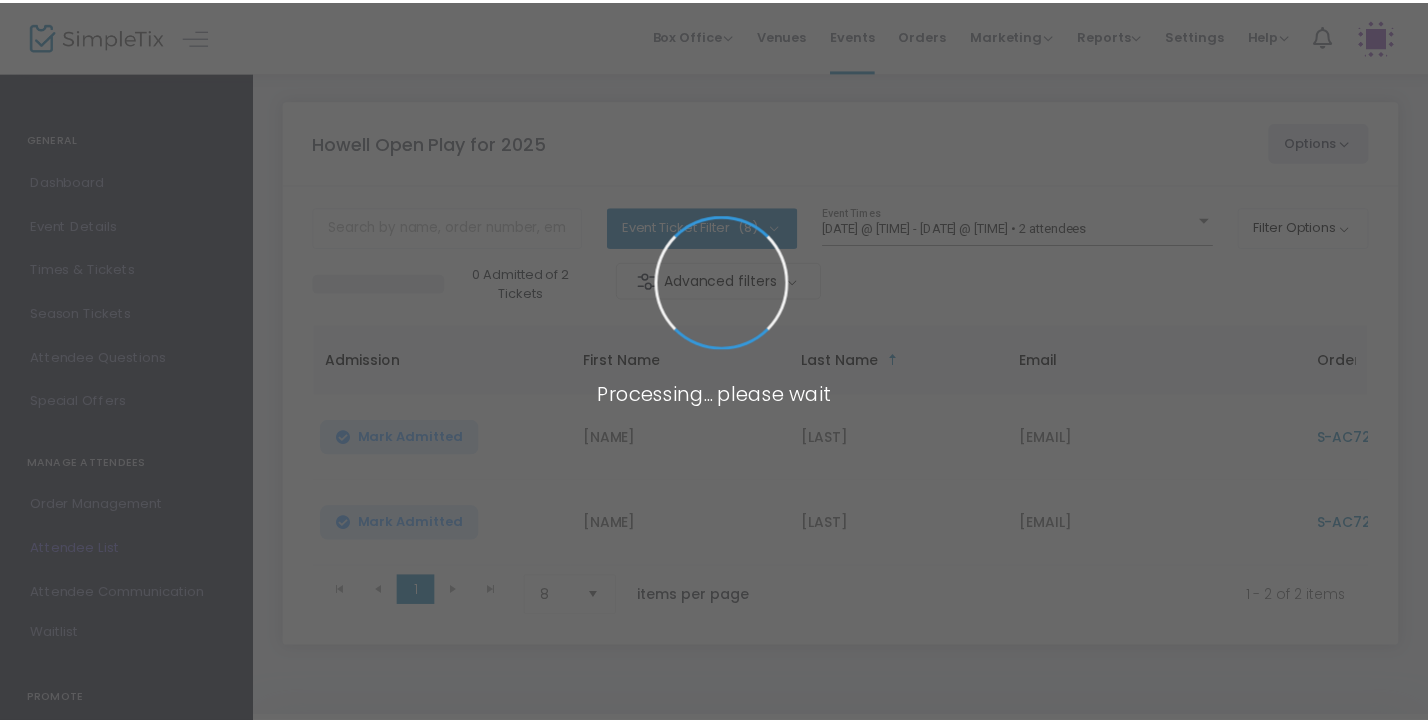 scroll, scrollTop: 0, scrollLeft: 0, axis: both 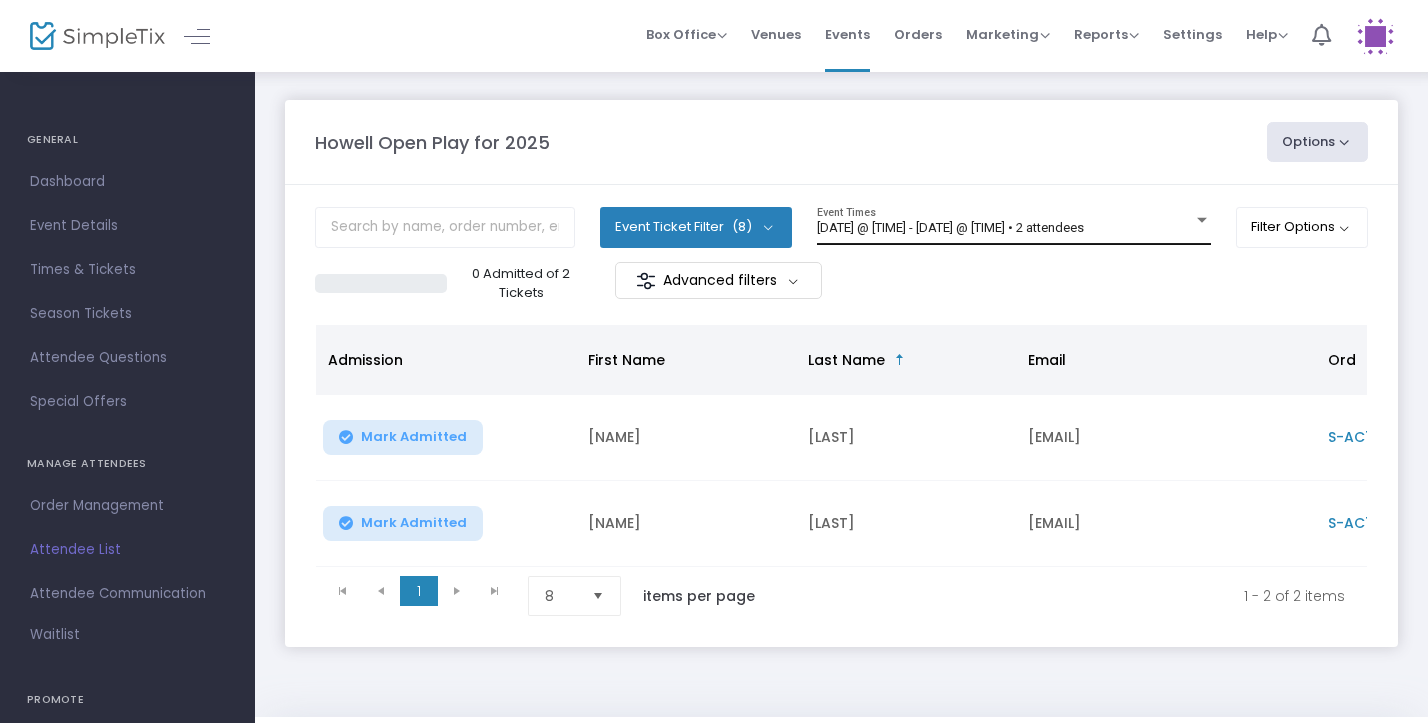 click on "[DATE] @ [TIME] - [DATE] @ [TIME] • 2 attendees" at bounding box center [950, 227] 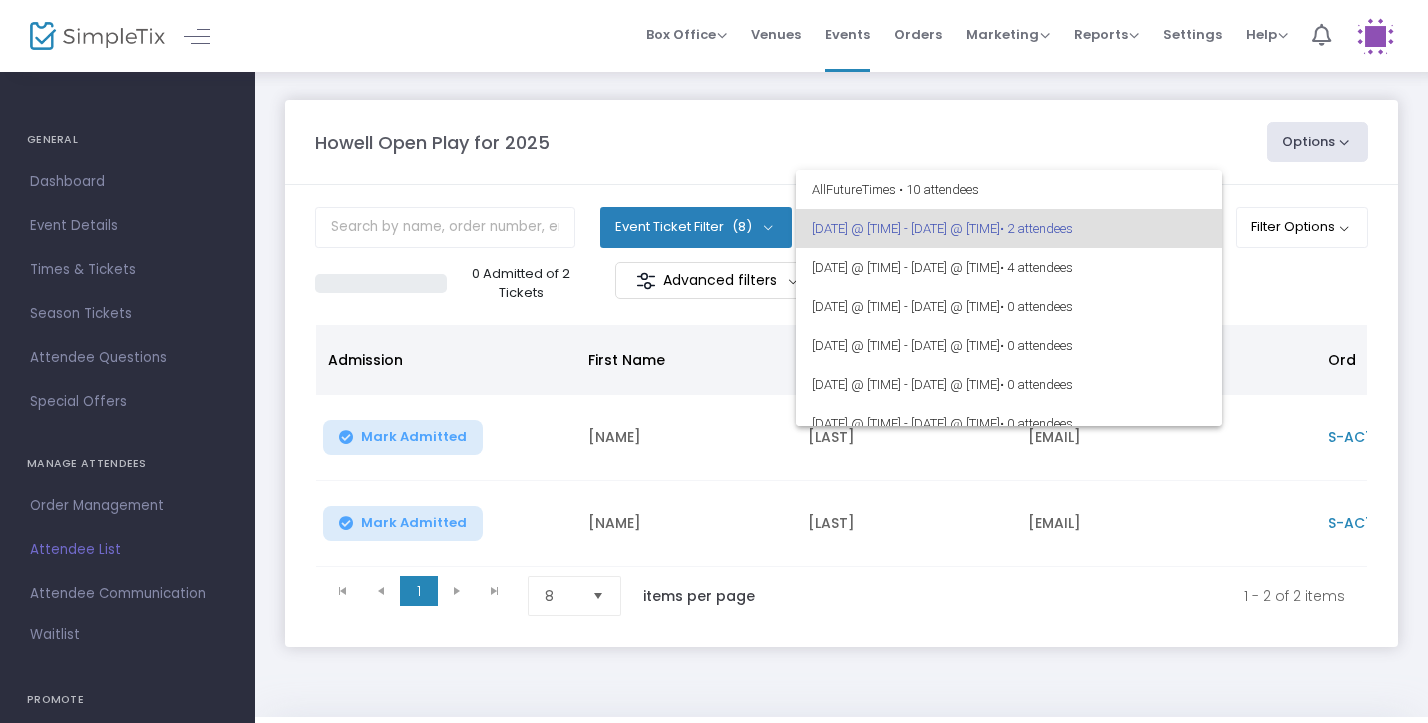 click at bounding box center (714, 361) 